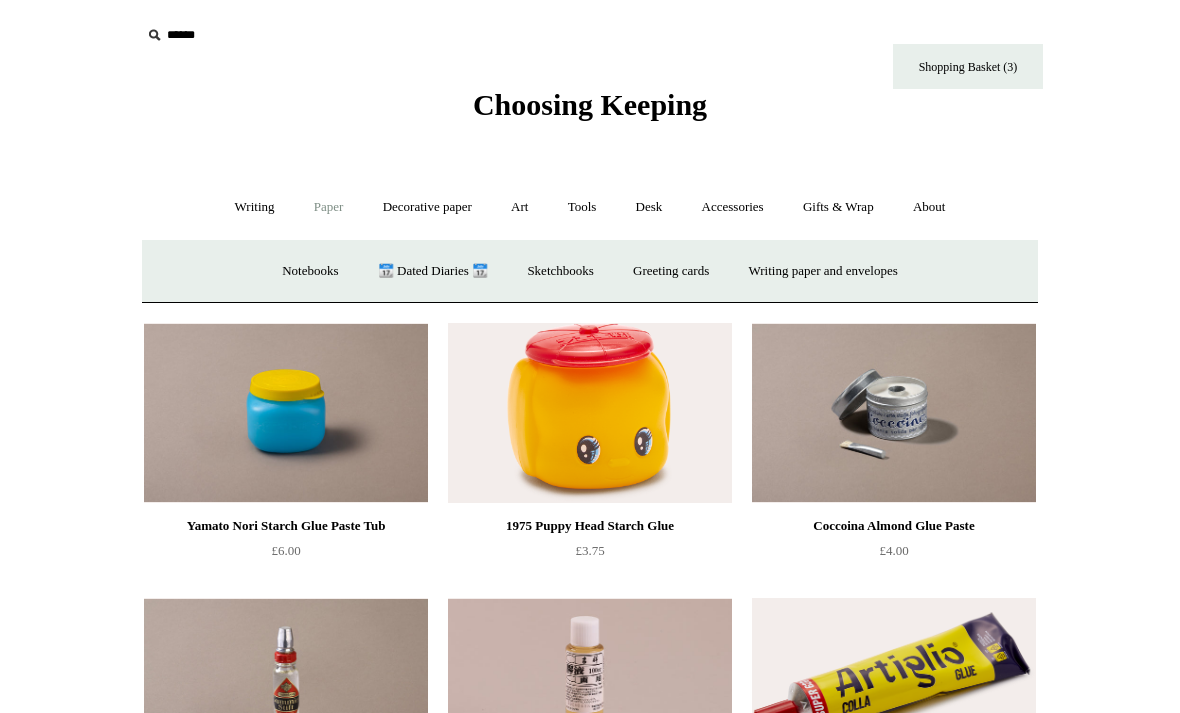 scroll, scrollTop: 0, scrollLeft: 0, axis: both 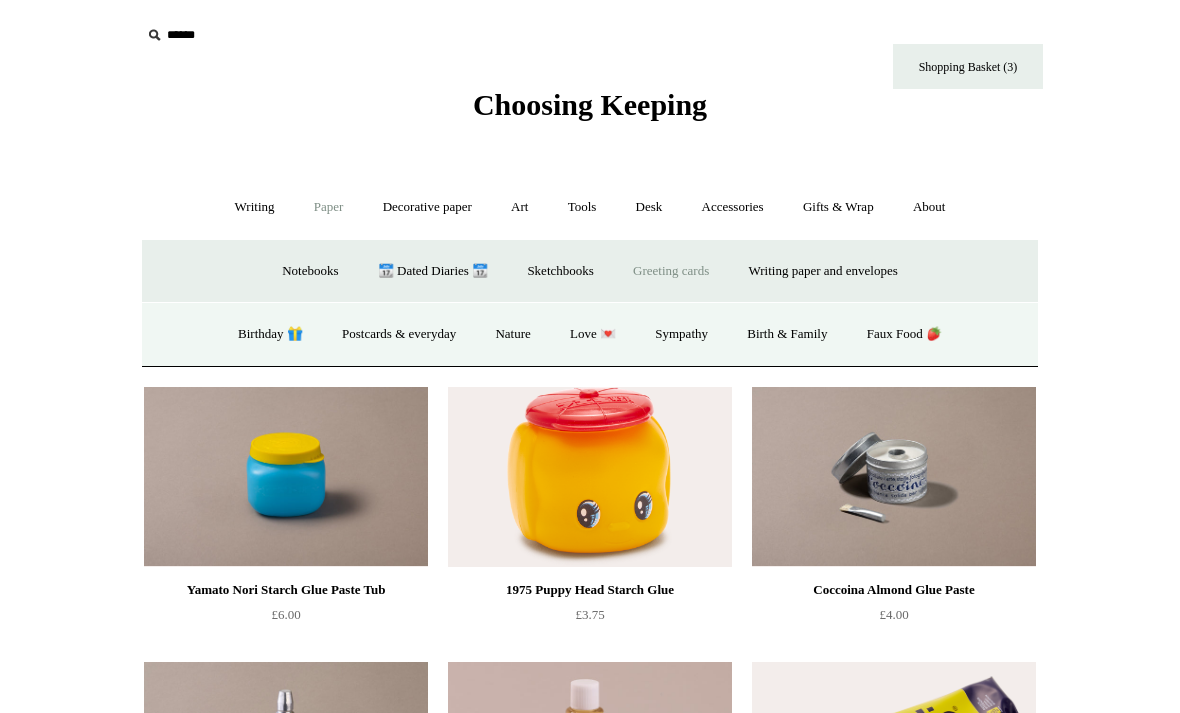 click on "Birthday 🎁" at bounding box center [270, 334] 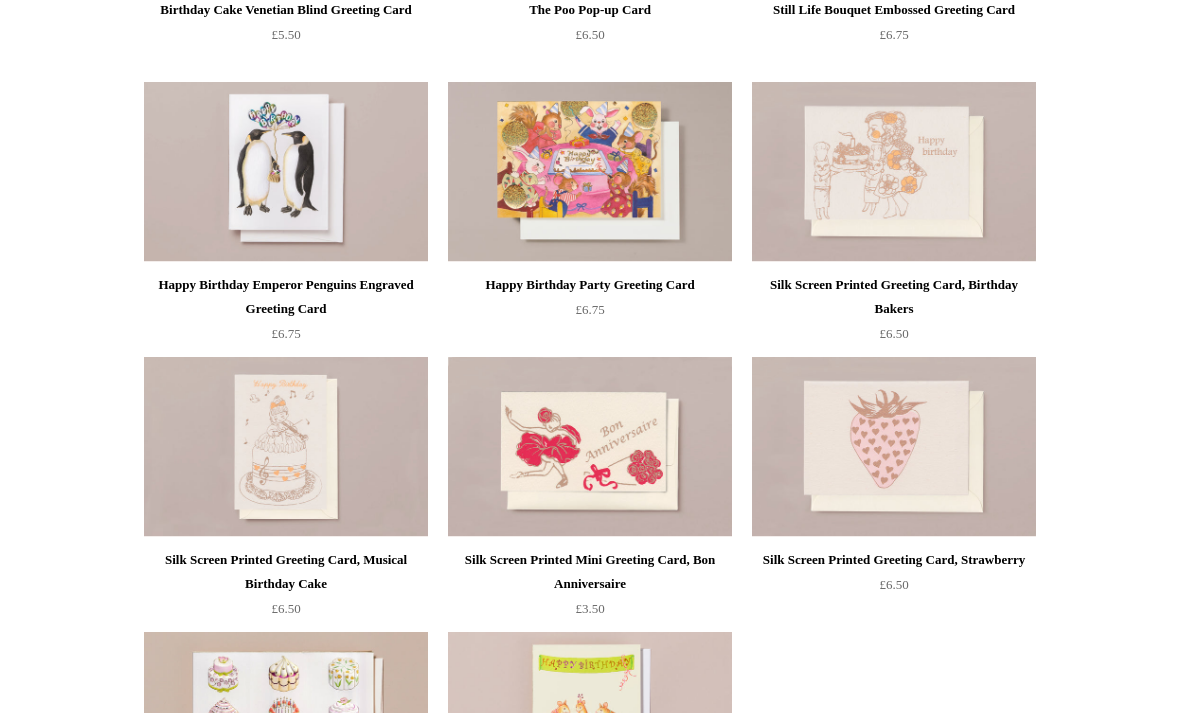 scroll, scrollTop: 459, scrollLeft: 0, axis: vertical 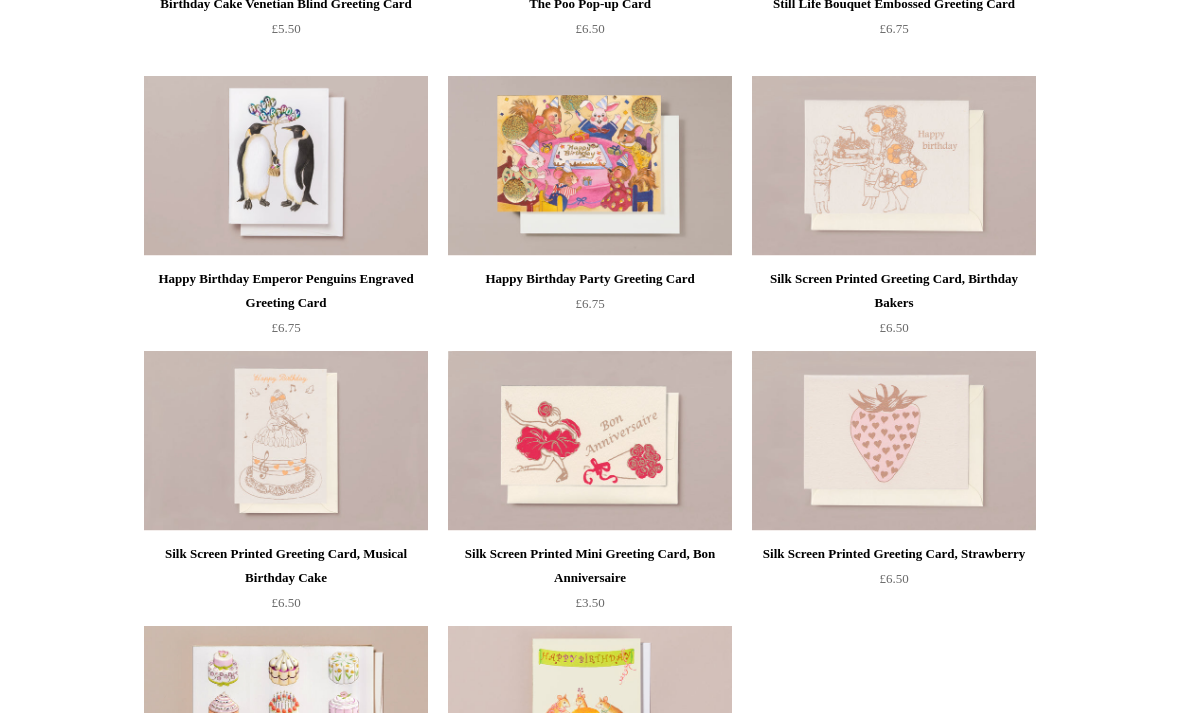 click on "Birthday Cake Venetian Blind Greeting Card
£5.50
The Poo Pop-up Card
£6.50" at bounding box center [613, 341] 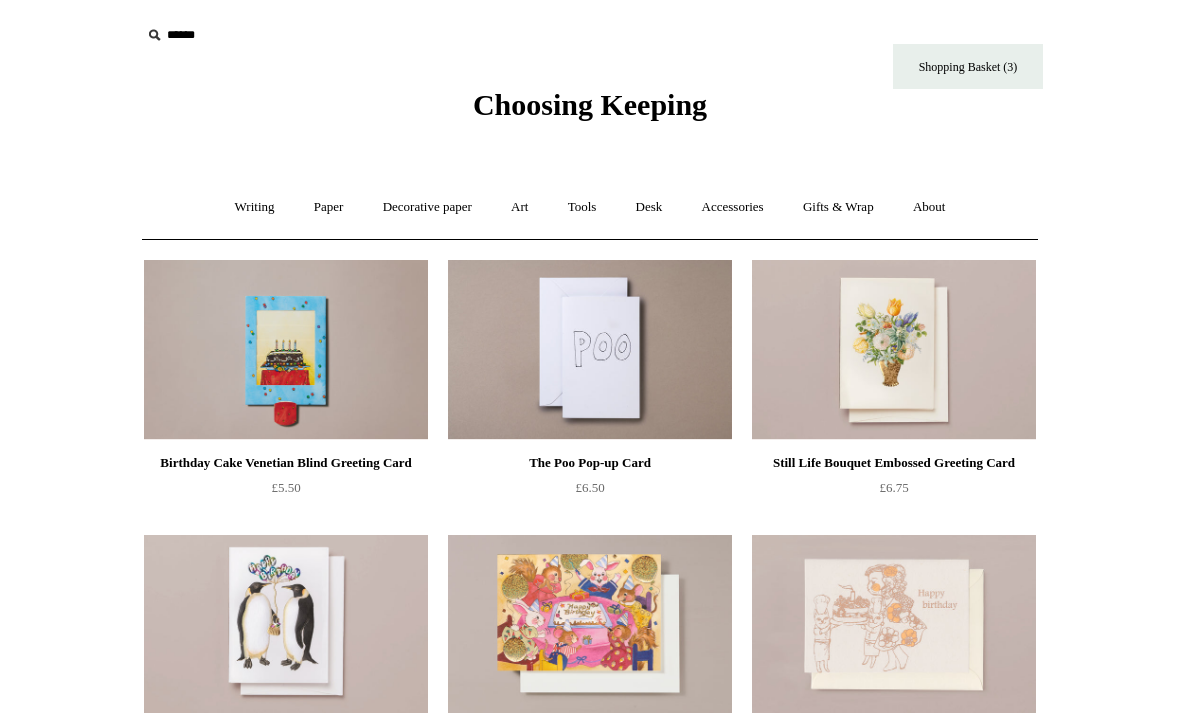 scroll, scrollTop: 3, scrollLeft: 0, axis: vertical 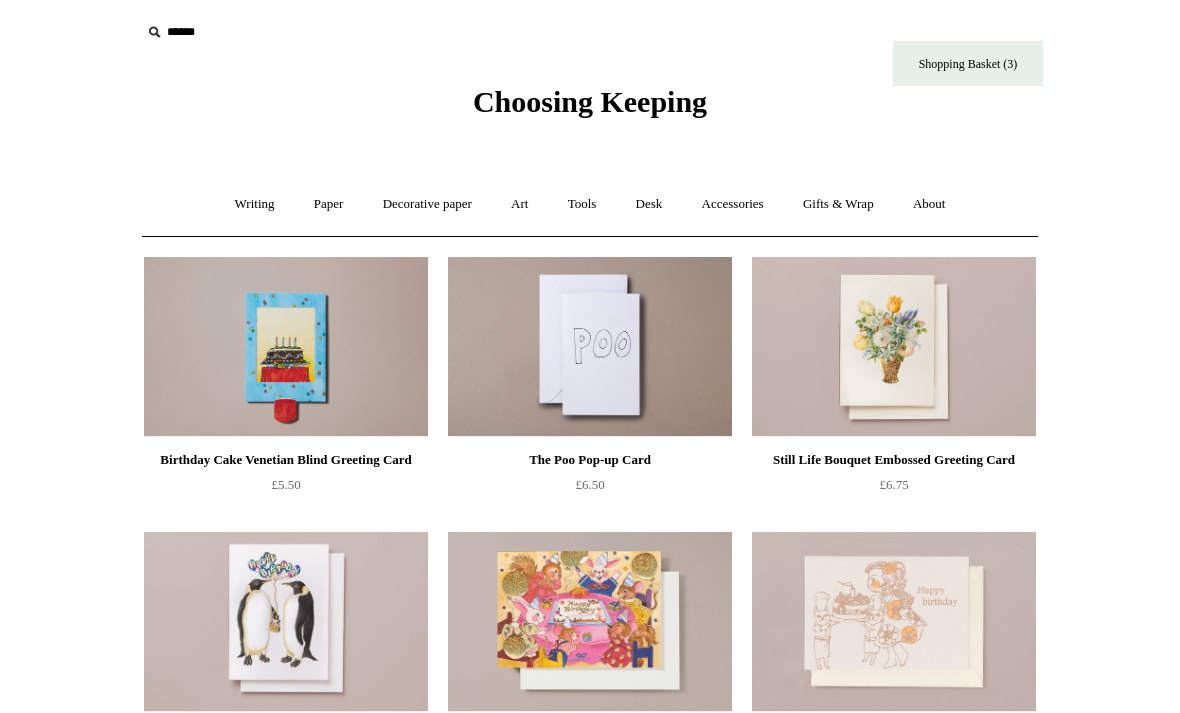 click on "Paper +" at bounding box center [329, 204] 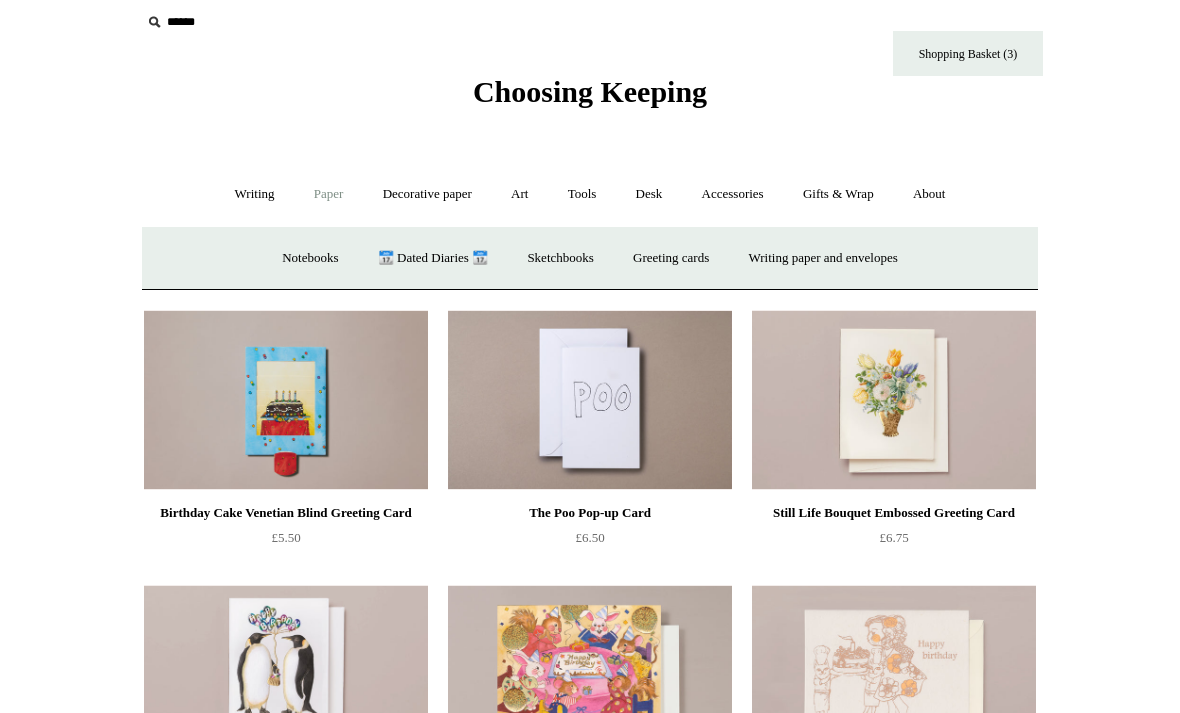 scroll, scrollTop: 17, scrollLeft: 0, axis: vertical 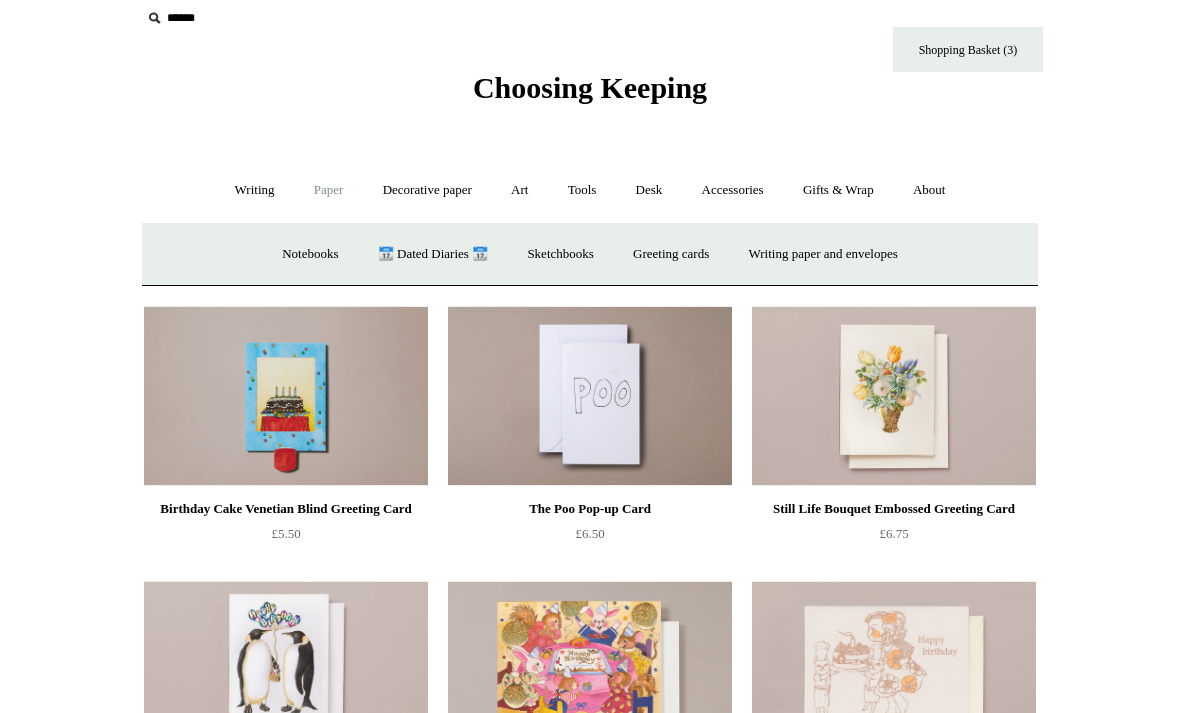 click on "📆 Dated Diaries 📆" at bounding box center [433, 254] 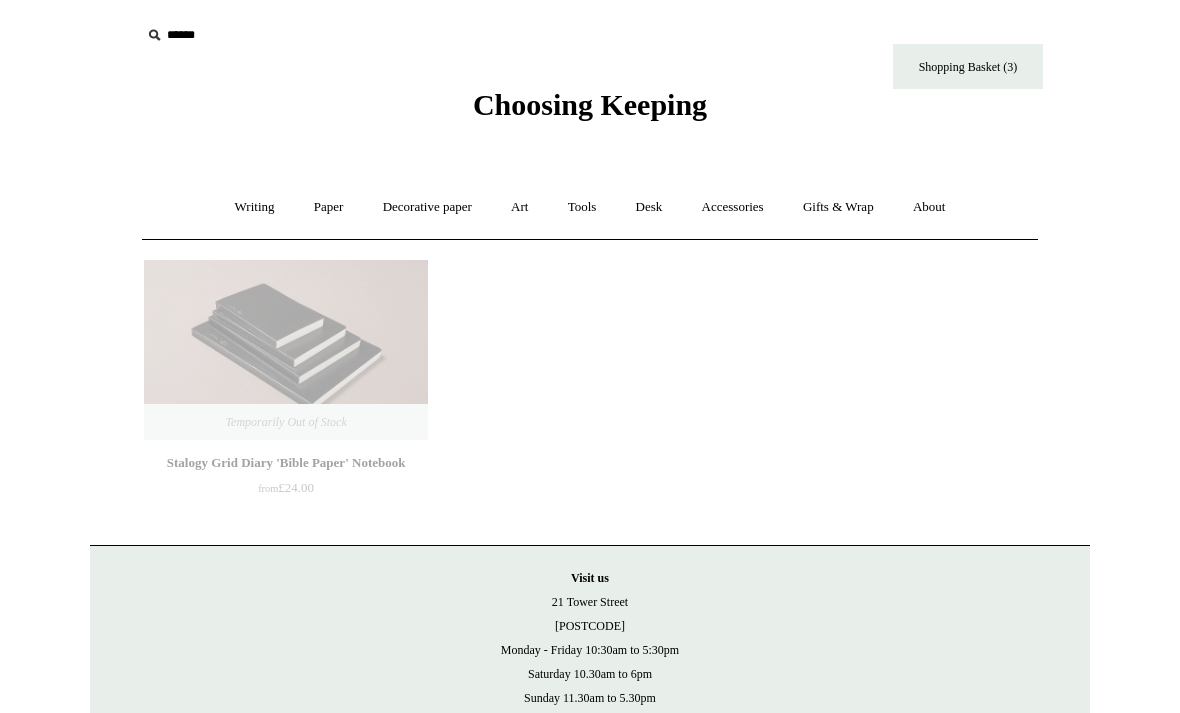 scroll, scrollTop: 0, scrollLeft: 0, axis: both 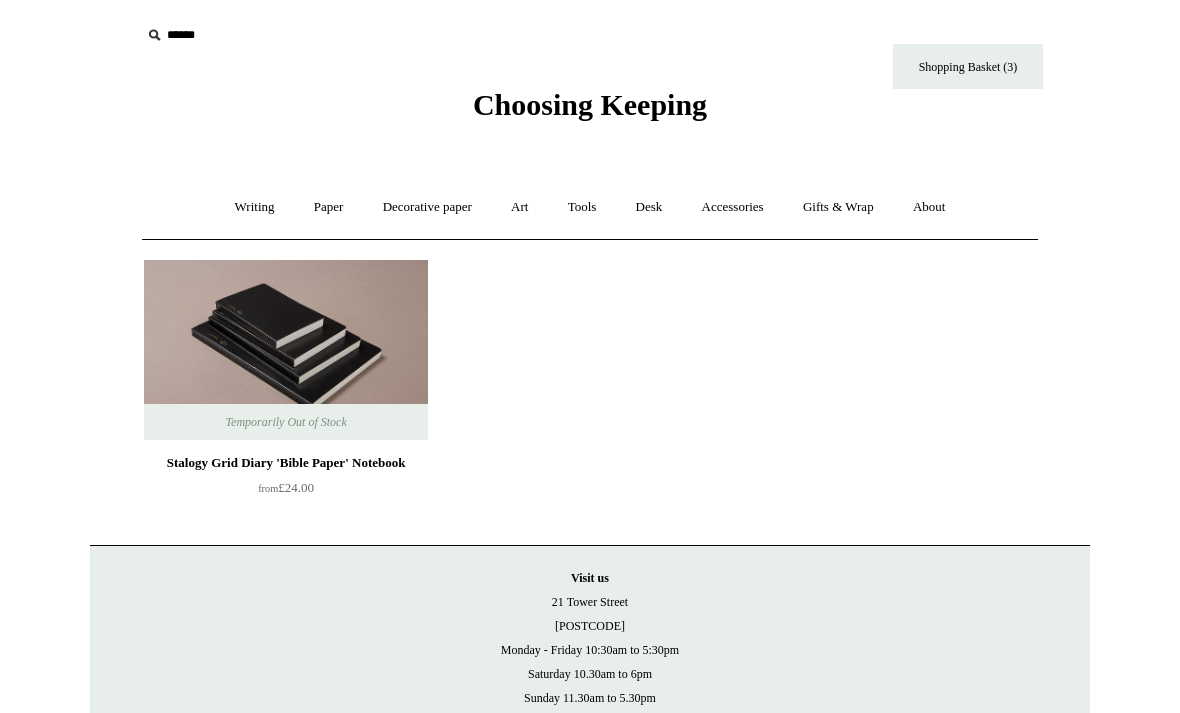click on "Writing +" at bounding box center (255, 207) 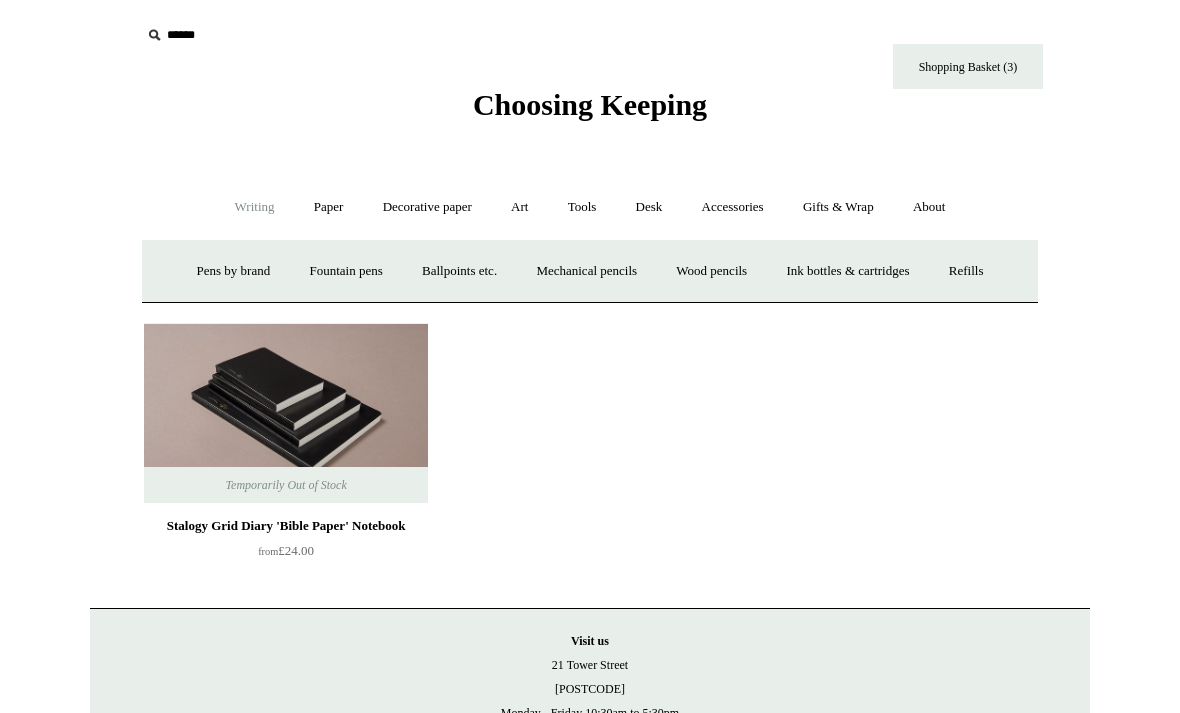 click on "Fountain pens +" at bounding box center (345, 271) 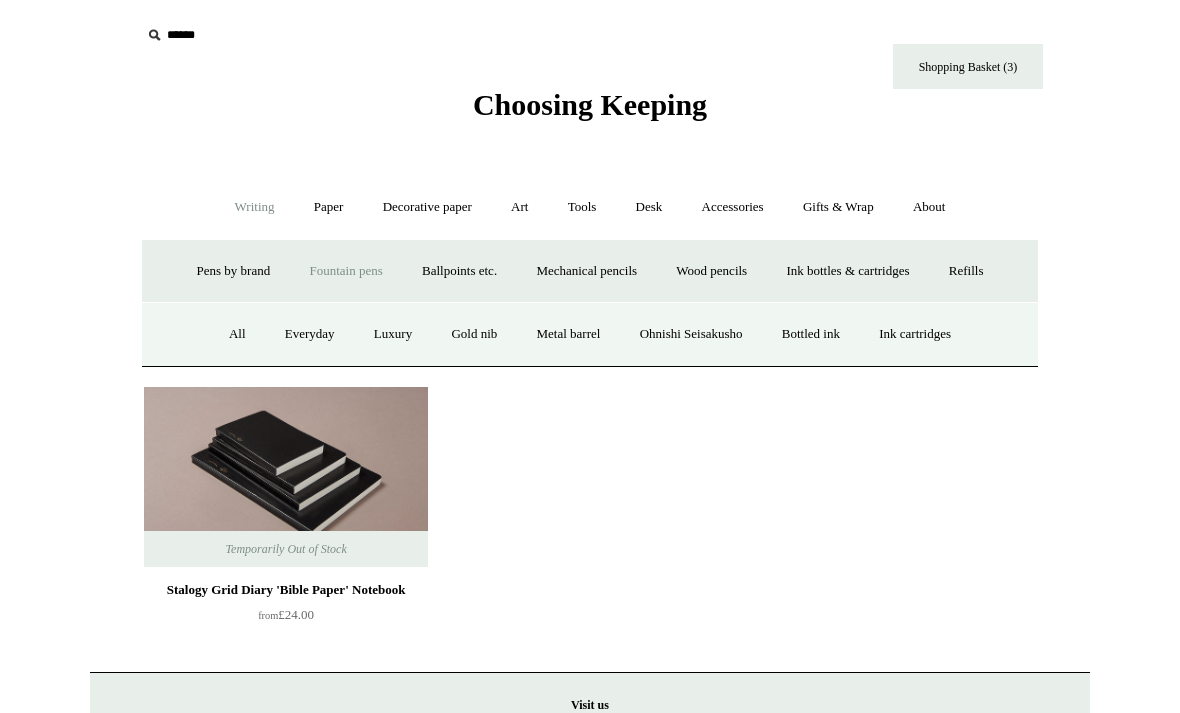 click on "Wood pencils +" at bounding box center (711, 271) 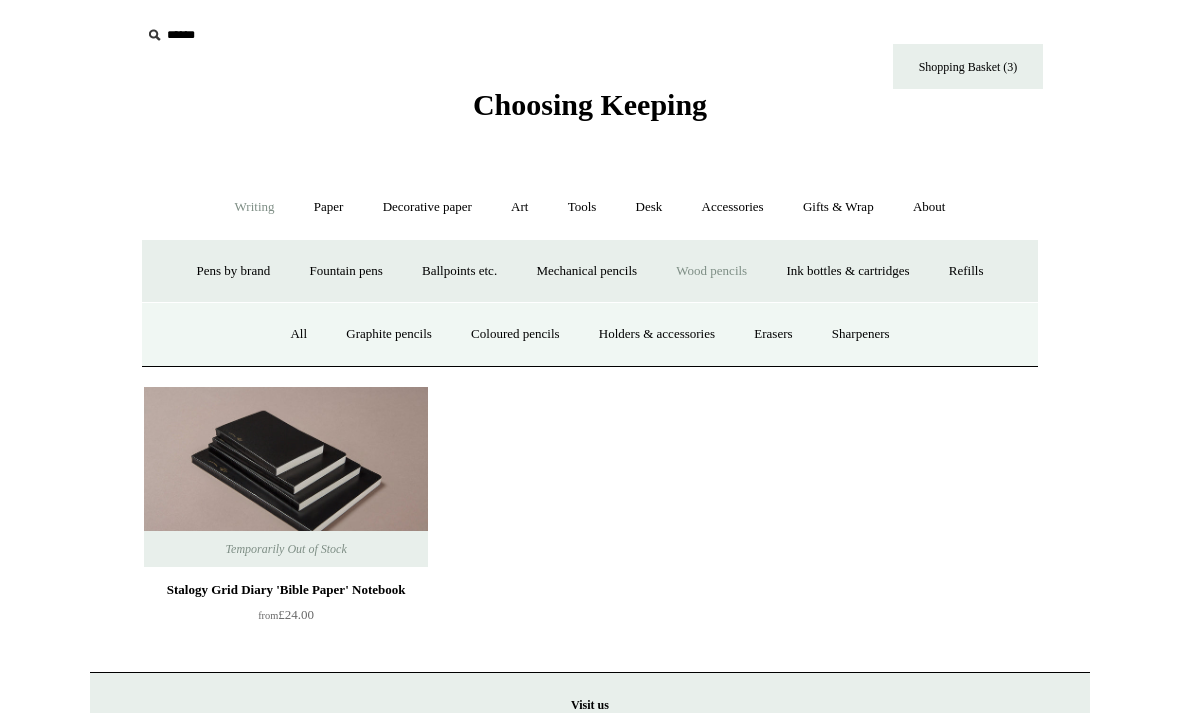 click on "Graphite pencils" at bounding box center [389, 334] 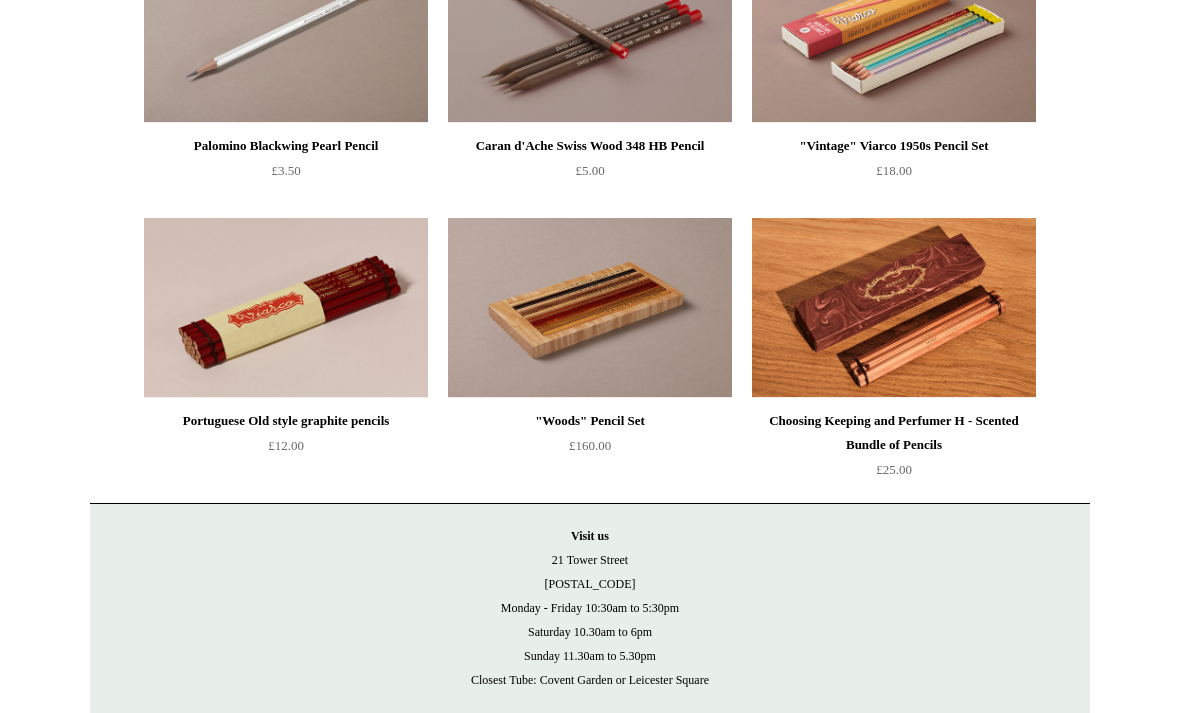 scroll, scrollTop: 1180, scrollLeft: 0, axis: vertical 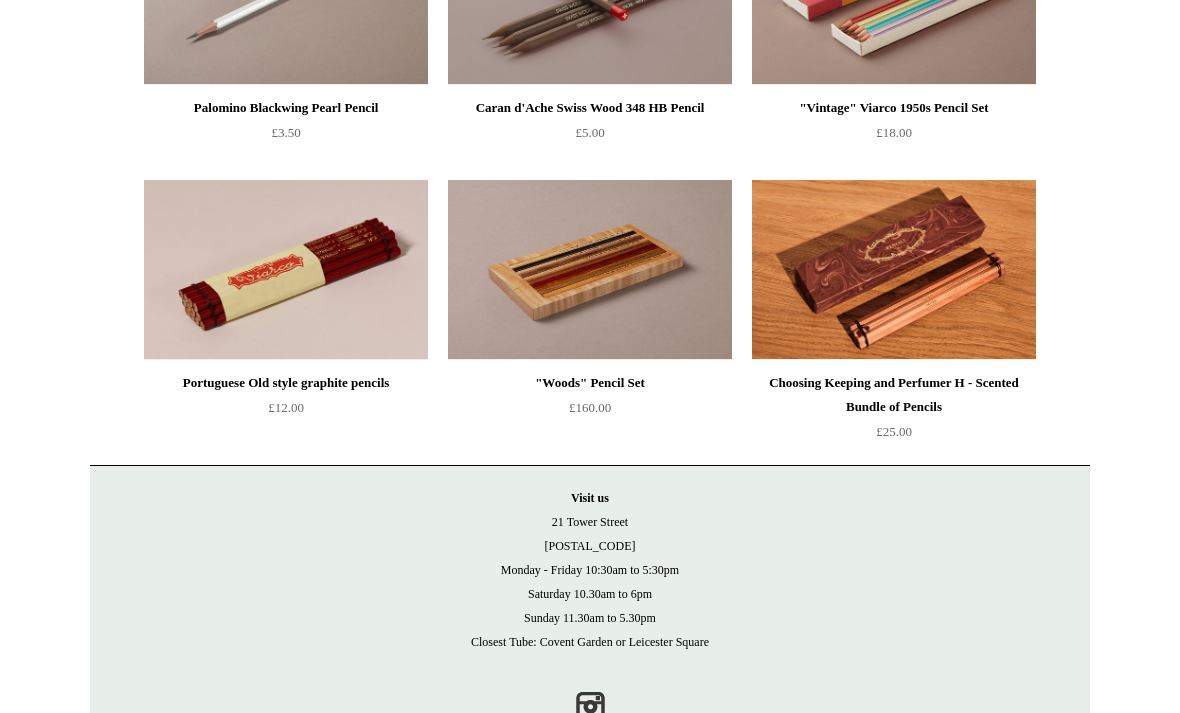 click on "Menu
Choosing Keeping
*
Shipping Information
Shopping Basket (3)
*
⤺
+ +" at bounding box center [590, -201] 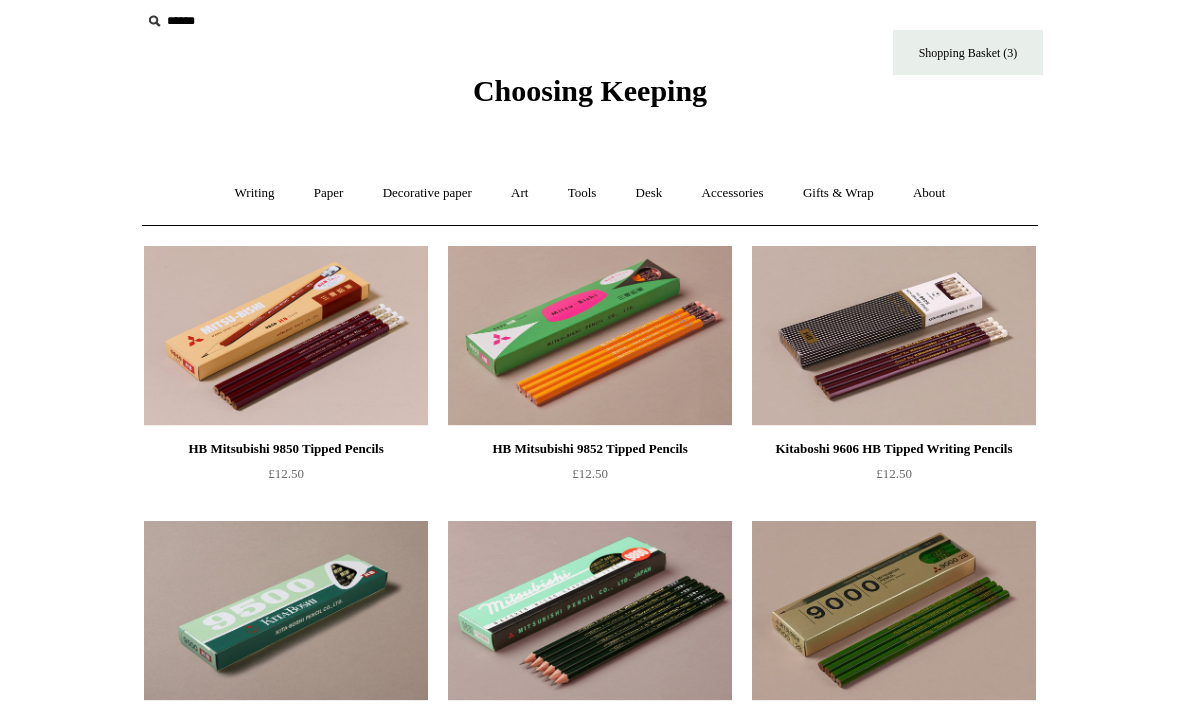 scroll, scrollTop: 0, scrollLeft: 0, axis: both 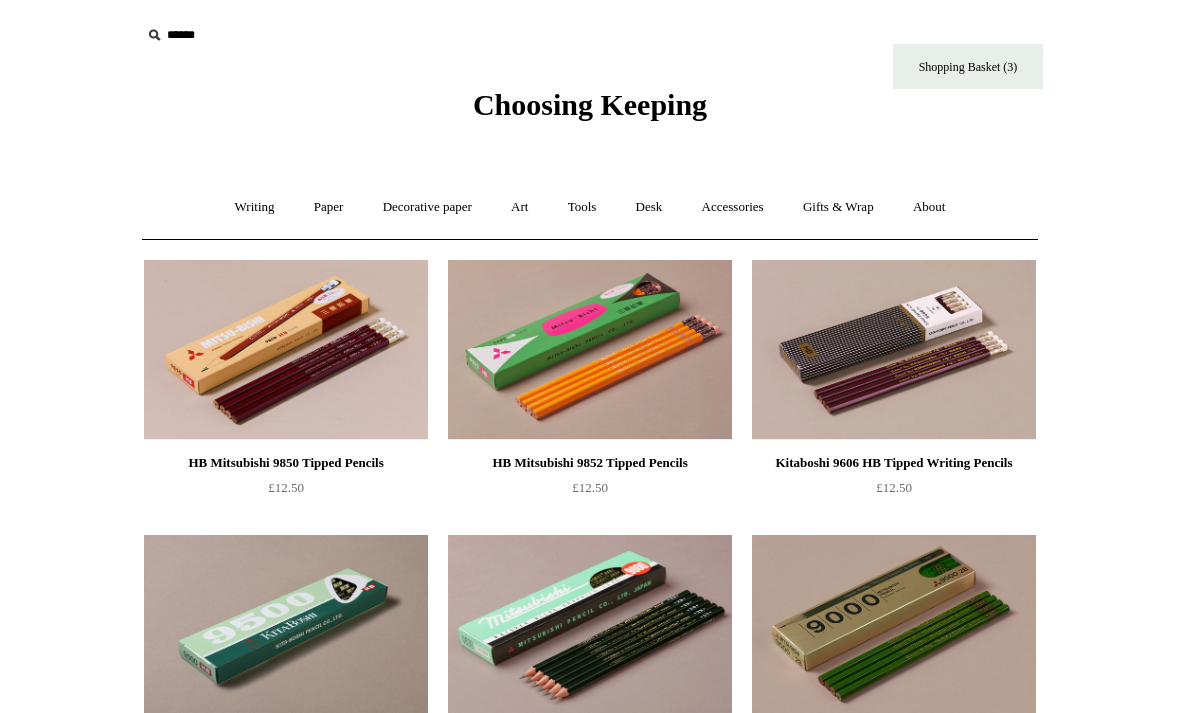 click on "Writing +" at bounding box center (255, 207) 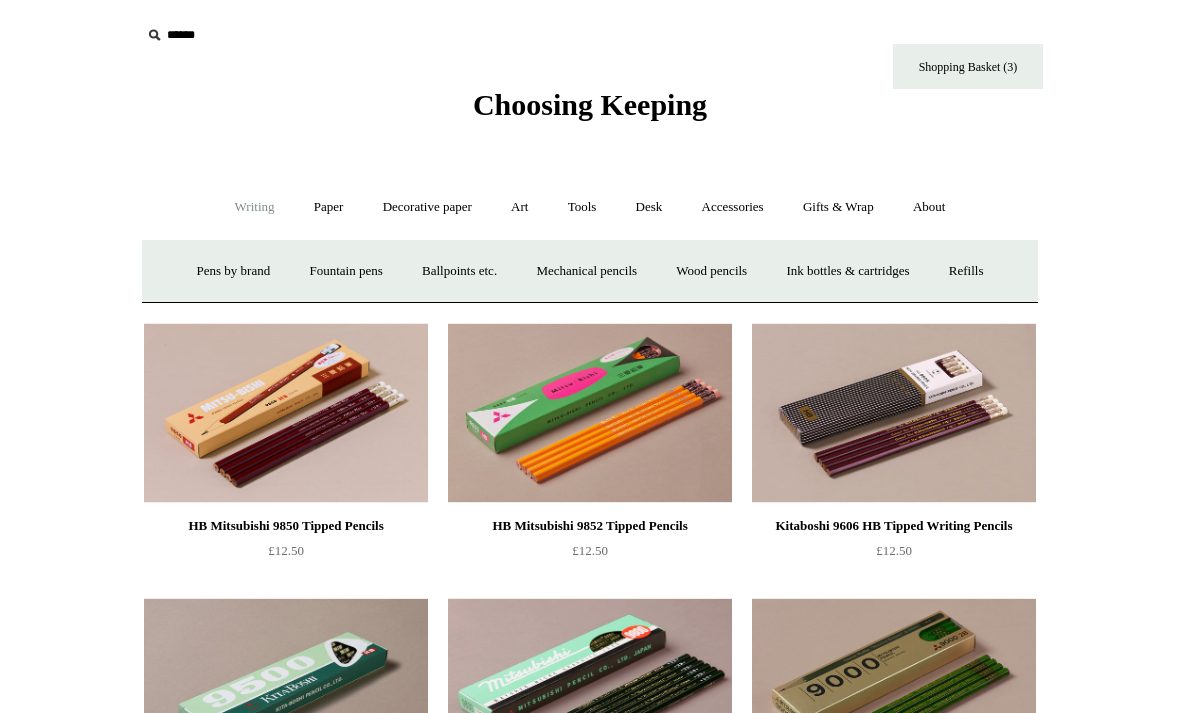 click on "Wood pencils +" at bounding box center (711, 271) 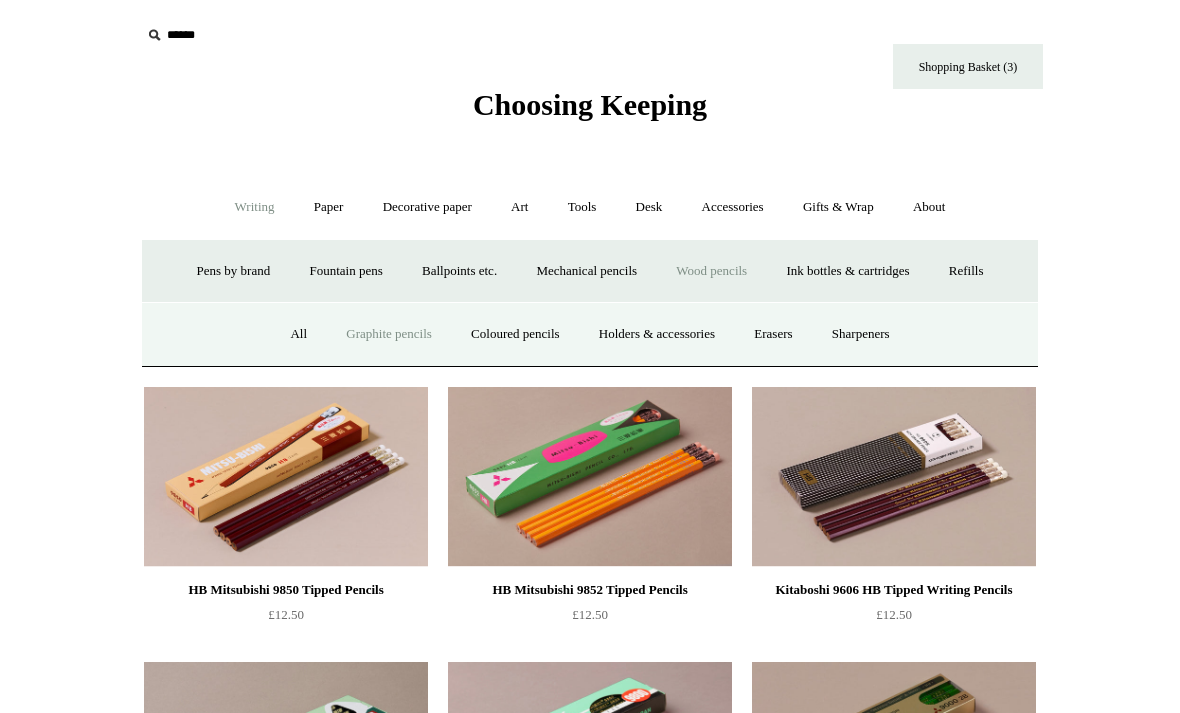 click on "All" at bounding box center (298, 334) 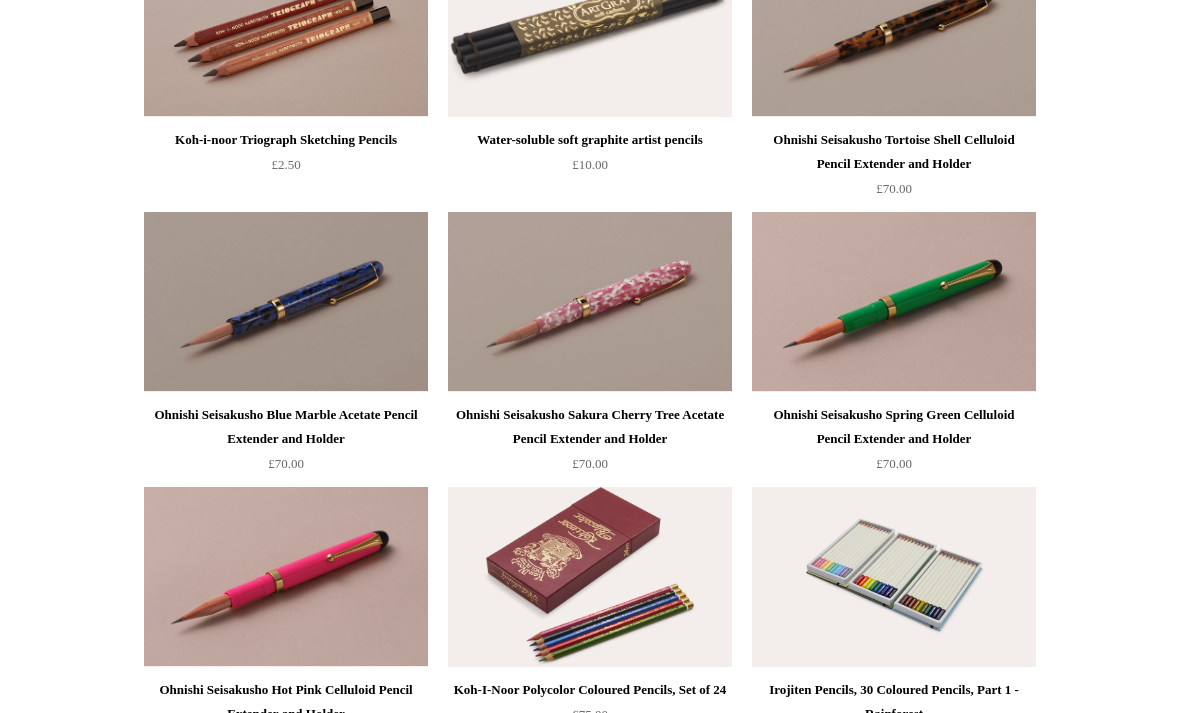 scroll, scrollTop: 0, scrollLeft: 0, axis: both 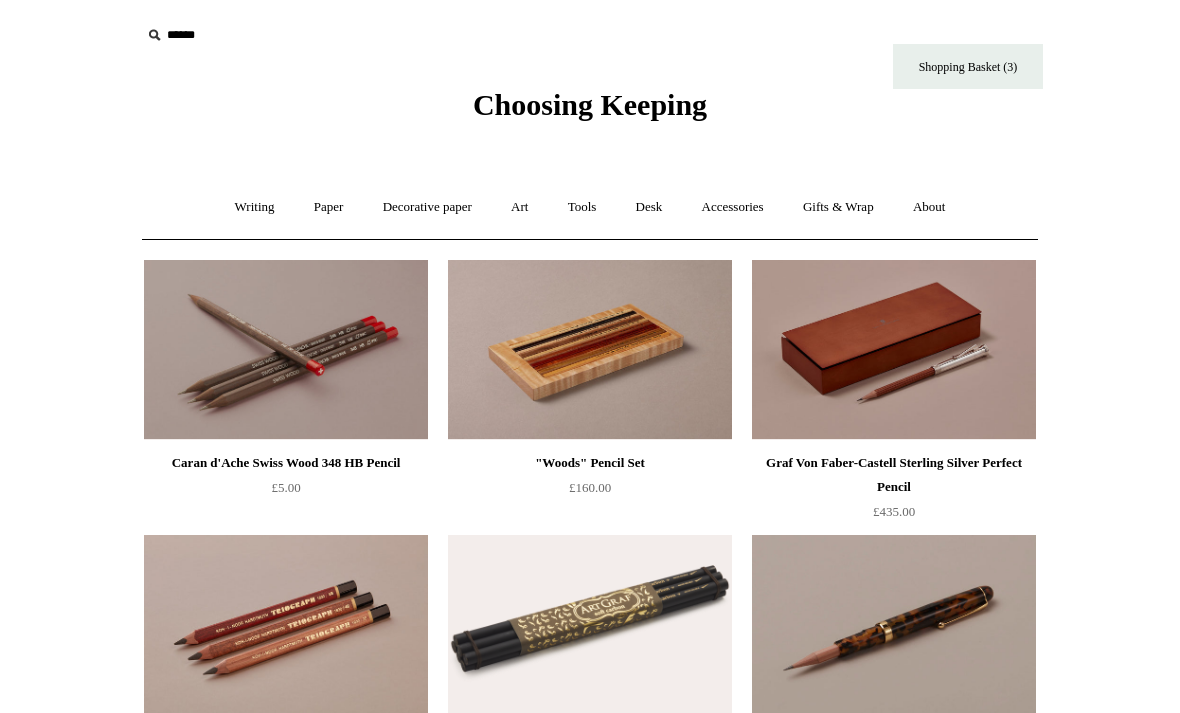 click on "Art +" at bounding box center [519, 207] 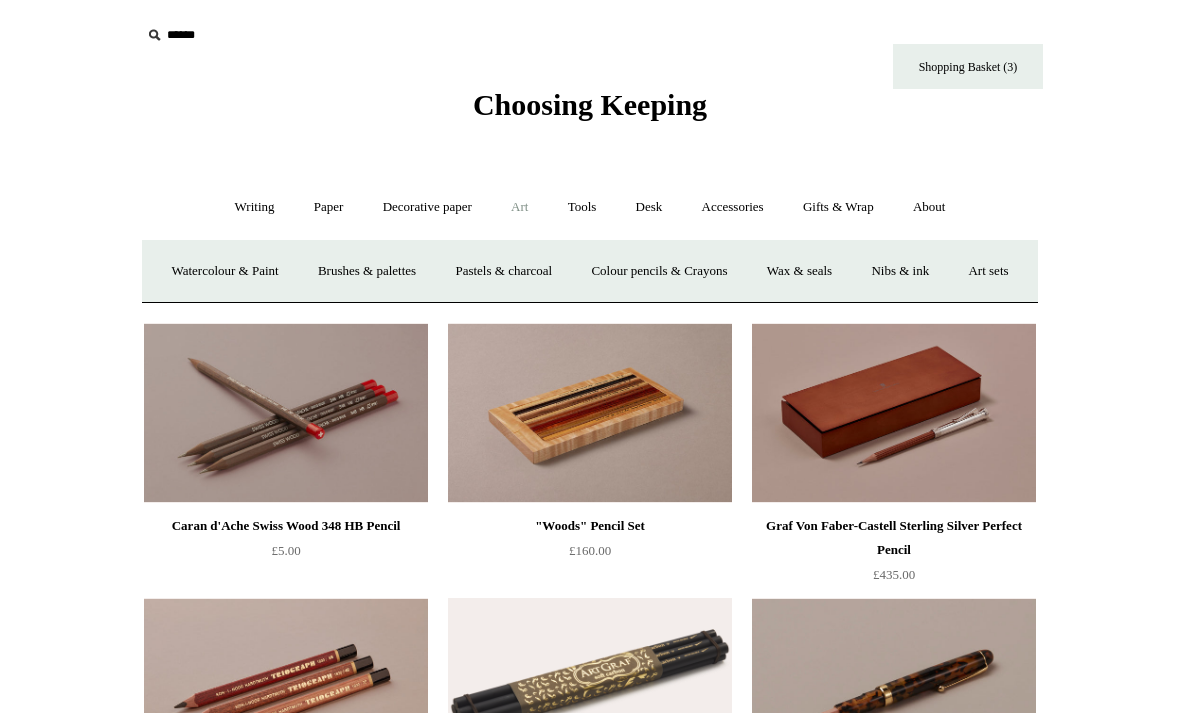 click on "Colour pencils & Crayons" at bounding box center [659, 271] 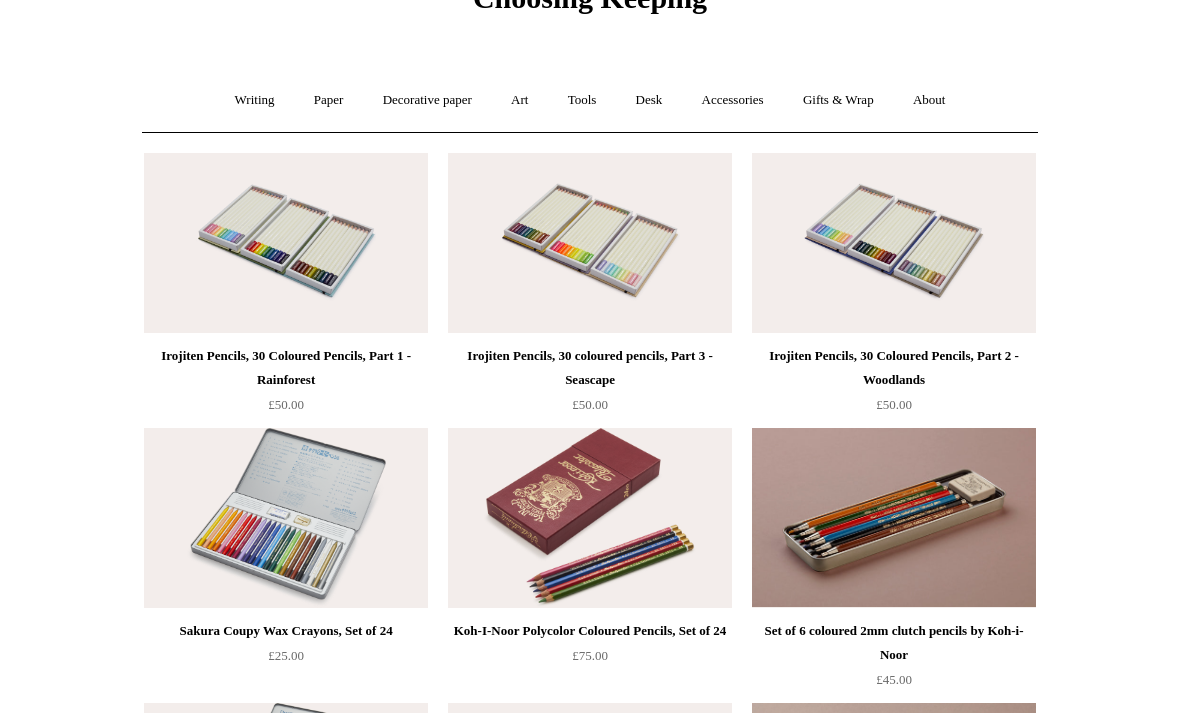 scroll, scrollTop: 0, scrollLeft: 0, axis: both 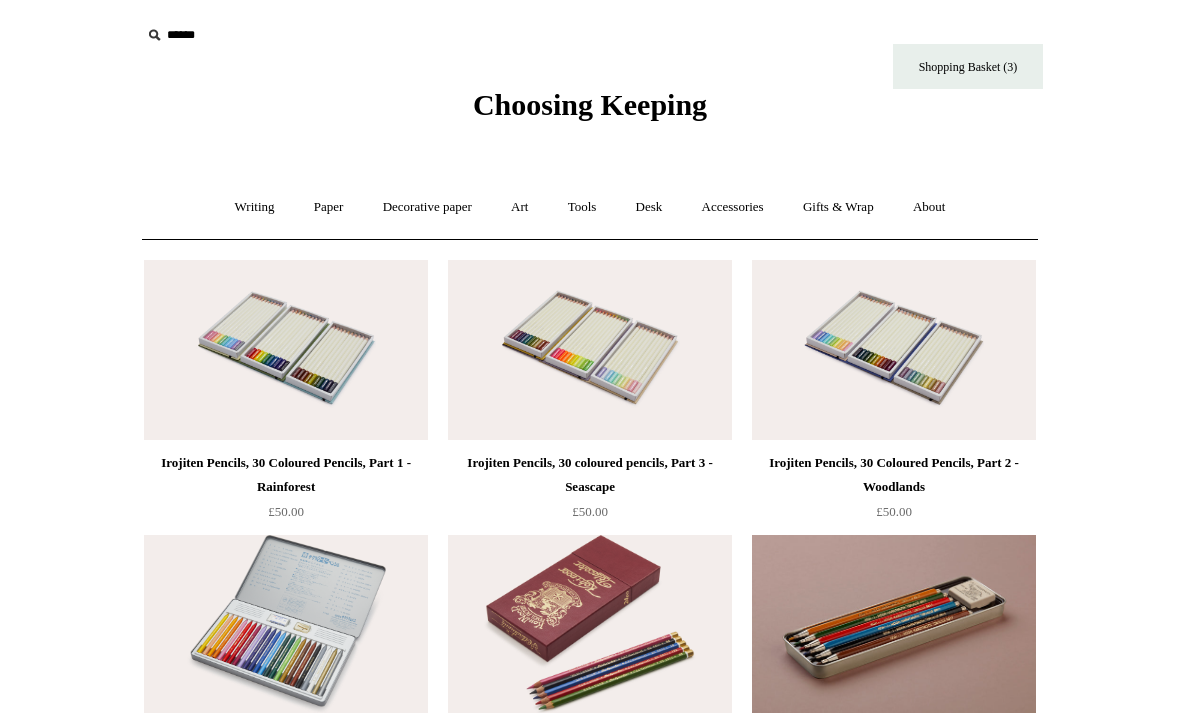 click on "Art +" at bounding box center [519, 207] 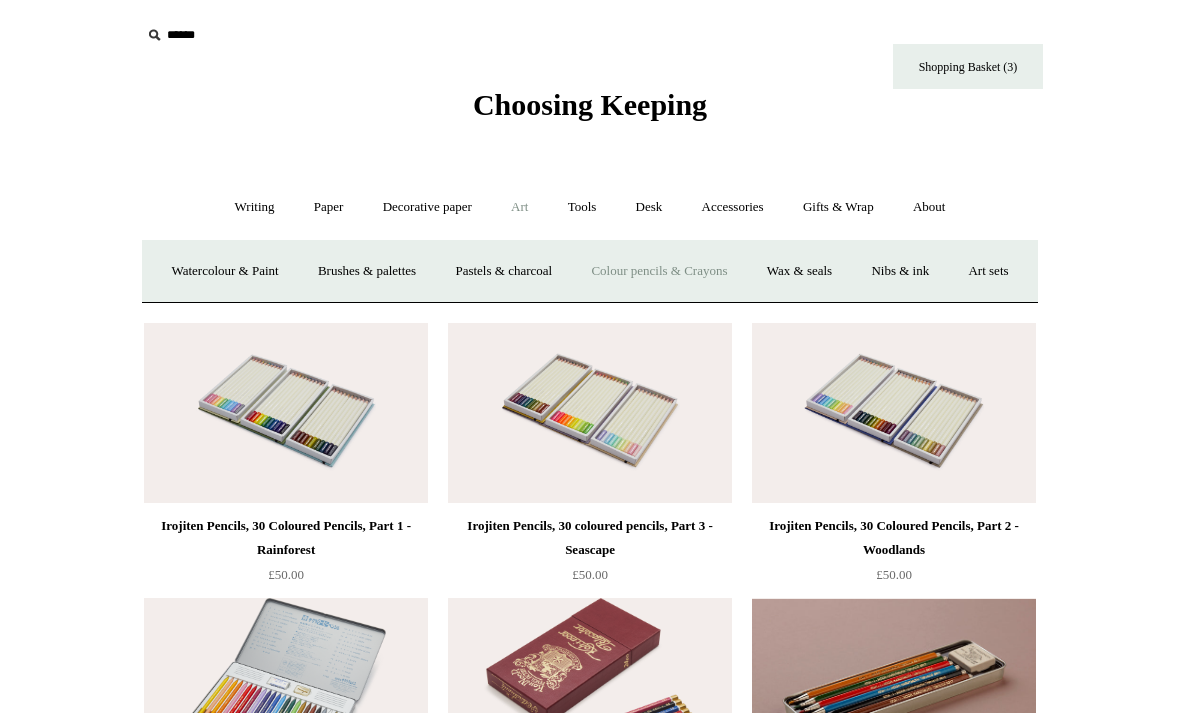 click on "Pastels & charcoal" at bounding box center (503, 271) 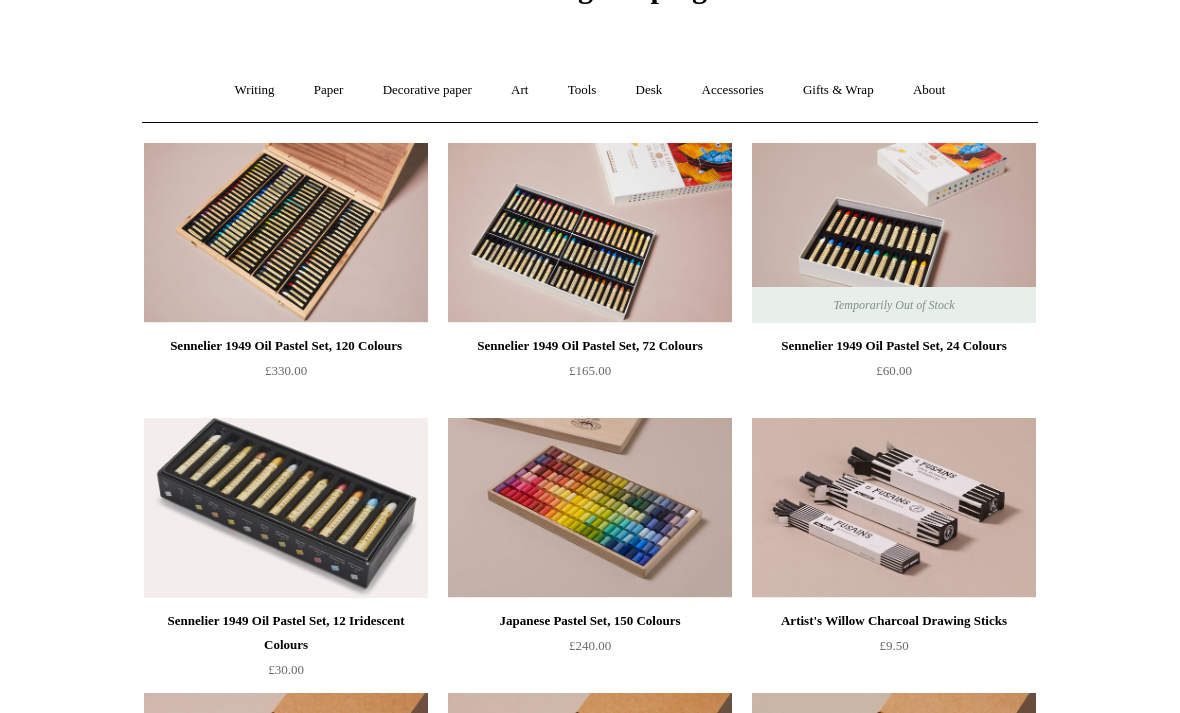 scroll, scrollTop: 0, scrollLeft: 0, axis: both 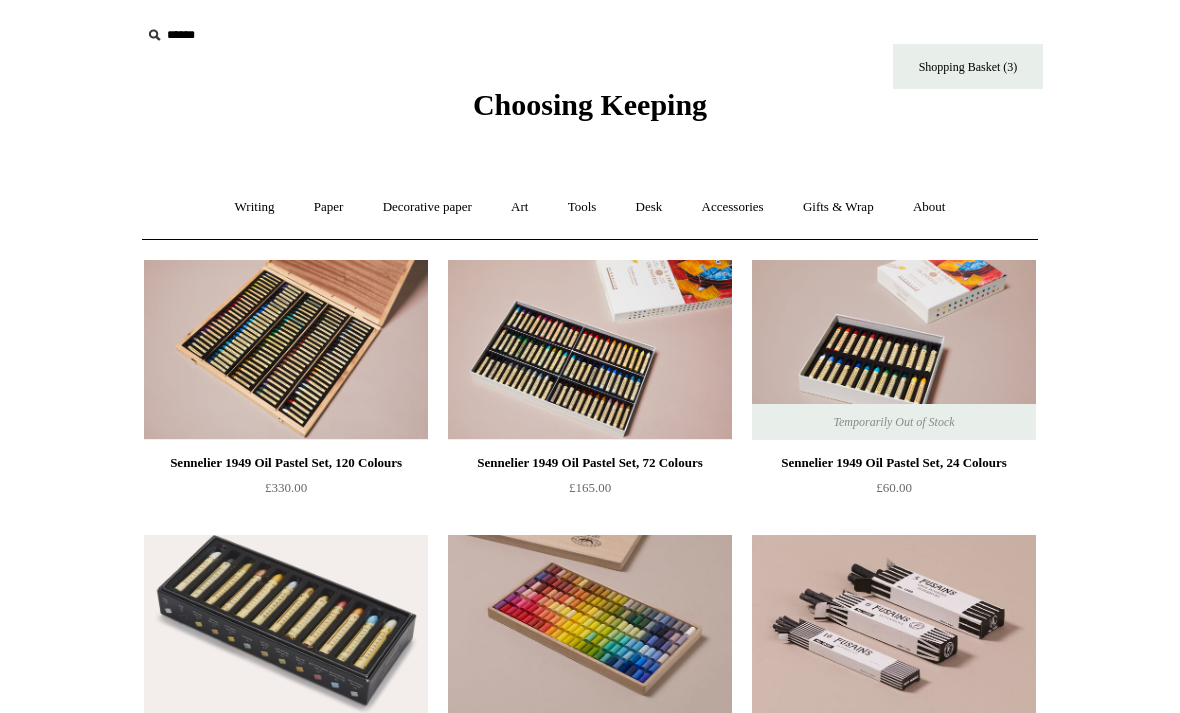 click on "Decorative paper +" at bounding box center [427, 207] 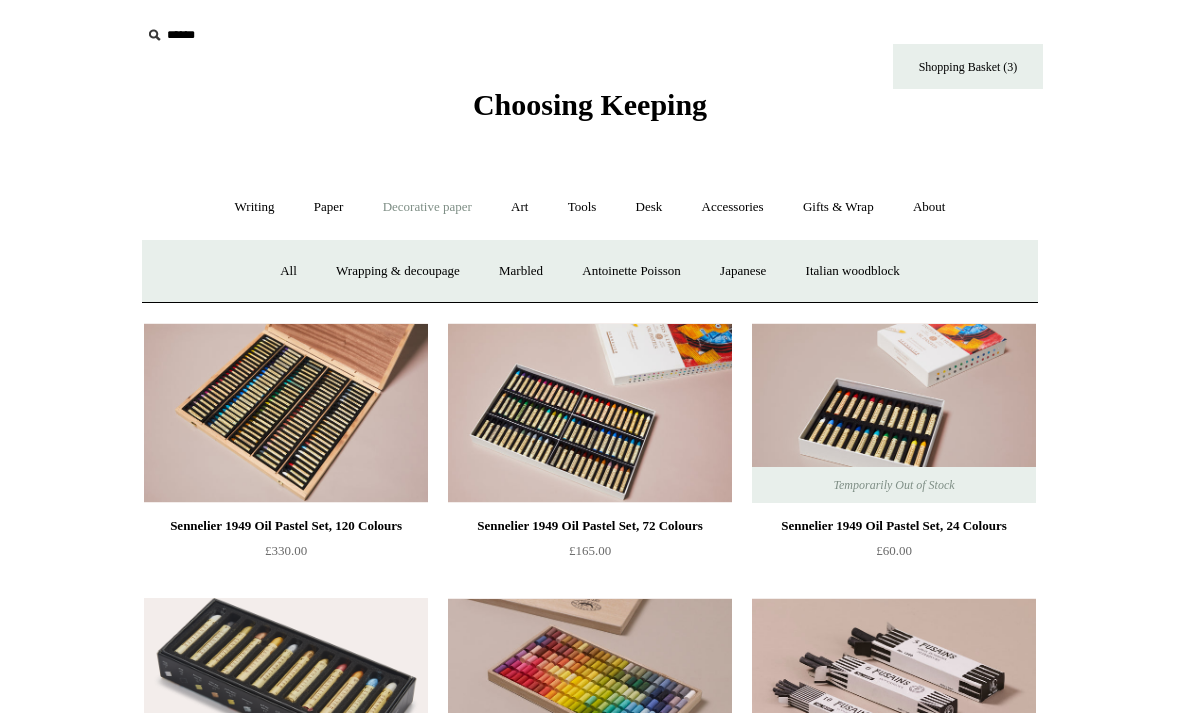 click on "Marbled" at bounding box center [521, 271] 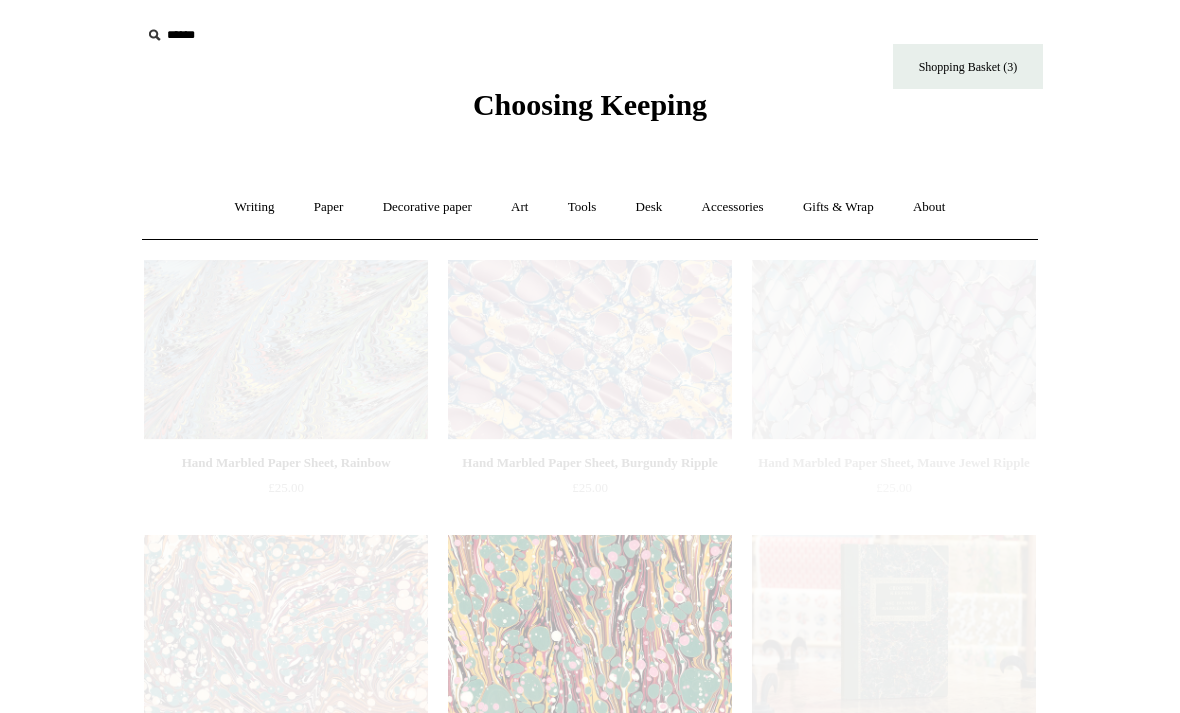 scroll, scrollTop: 0, scrollLeft: 0, axis: both 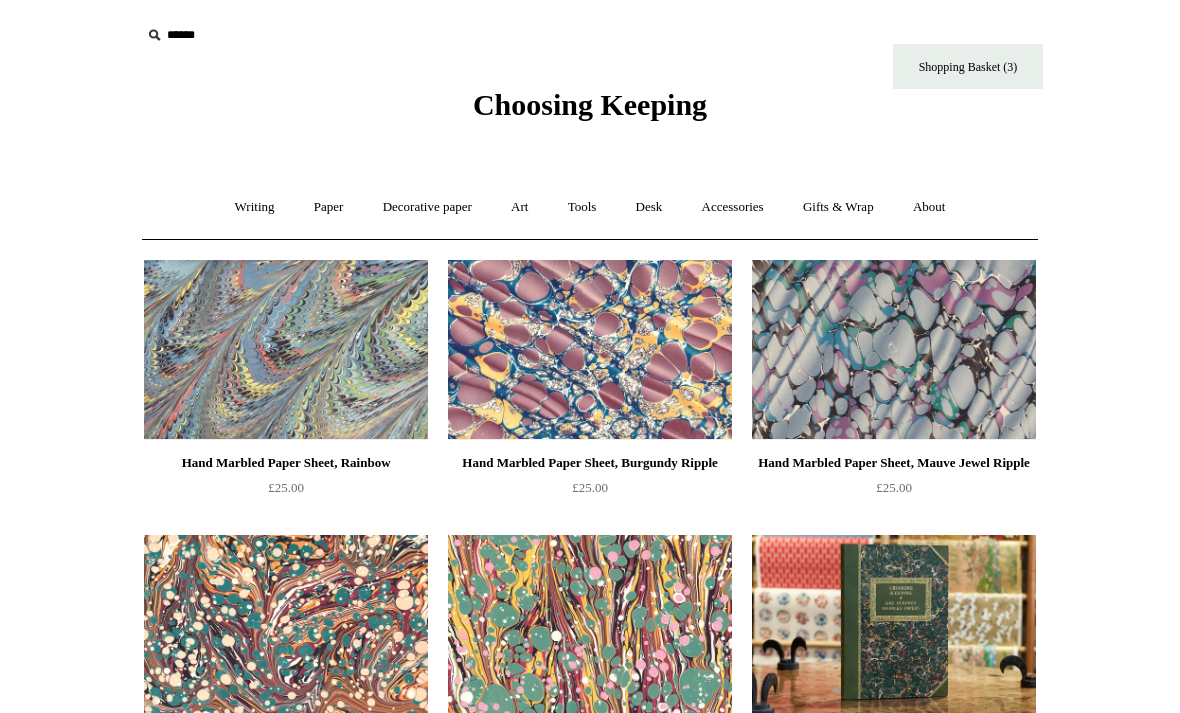 click on "Paper +" at bounding box center (329, 207) 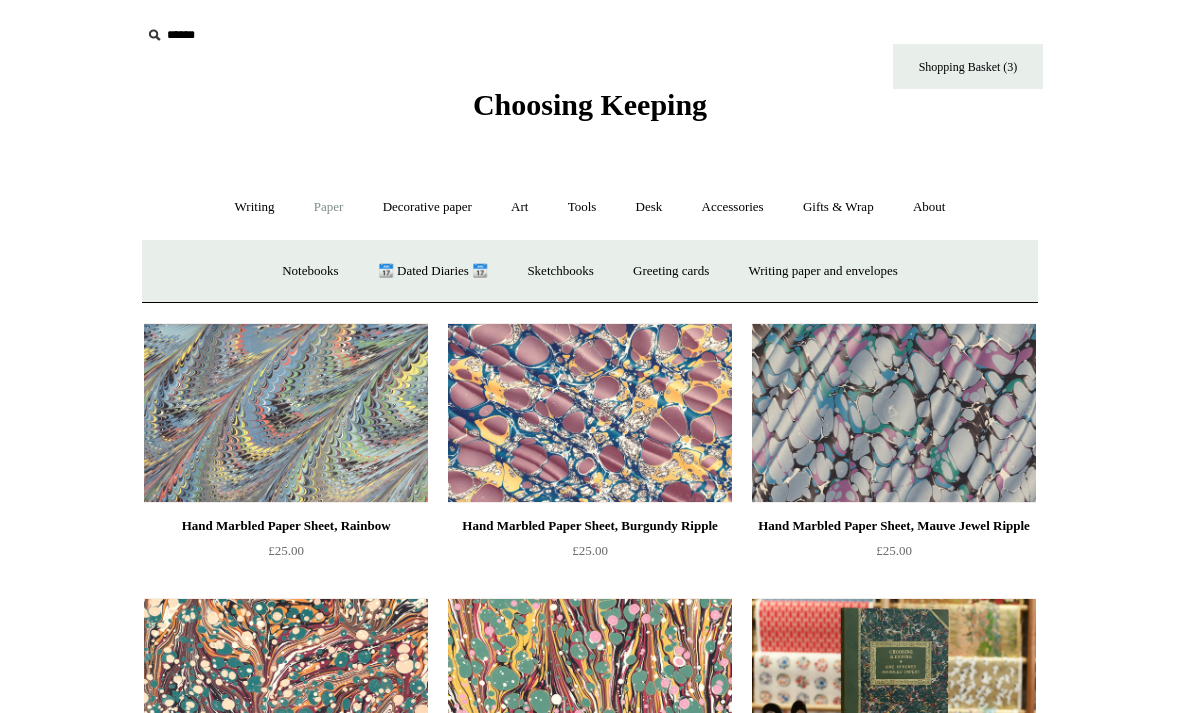 click on "Decorative paper +" at bounding box center (427, 207) 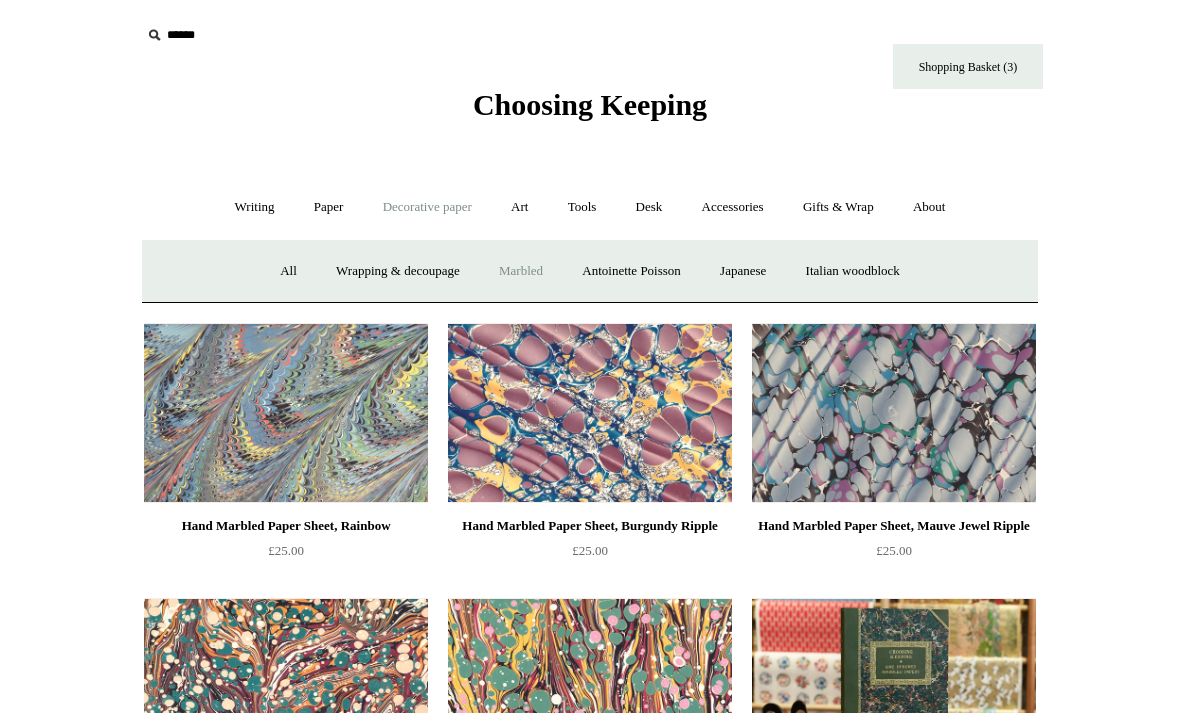 click on "Antoinette Poisson" at bounding box center (631, 271) 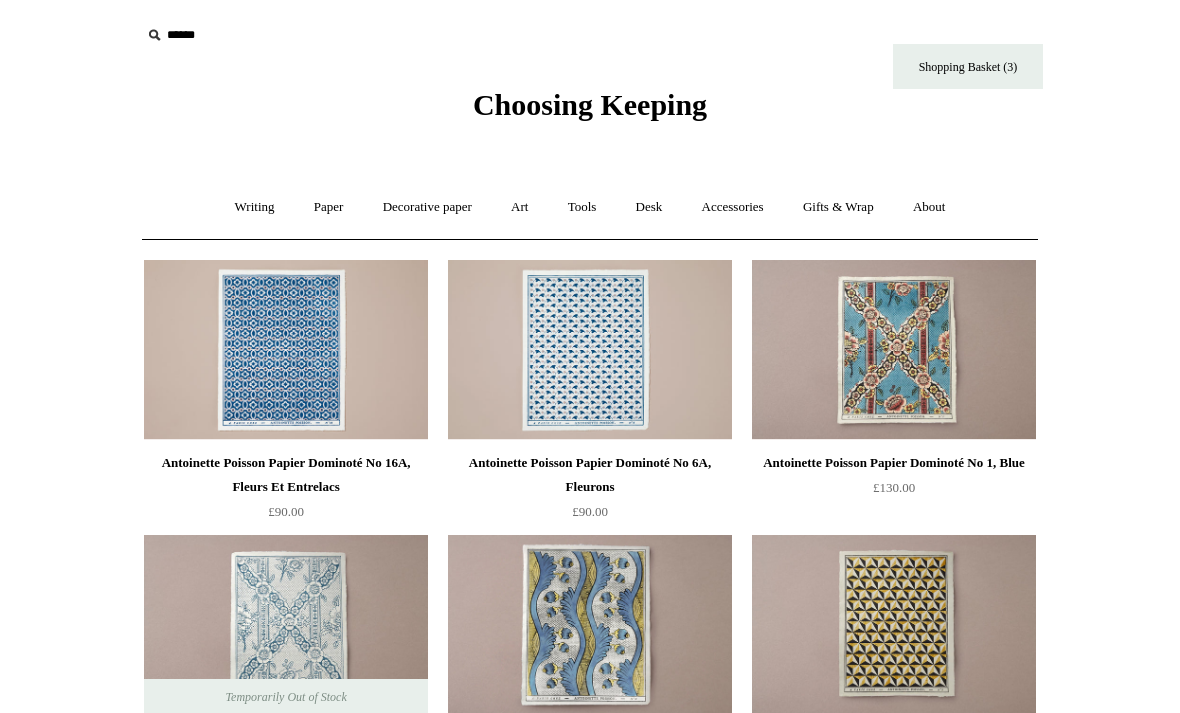 scroll, scrollTop: 11, scrollLeft: 0, axis: vertical 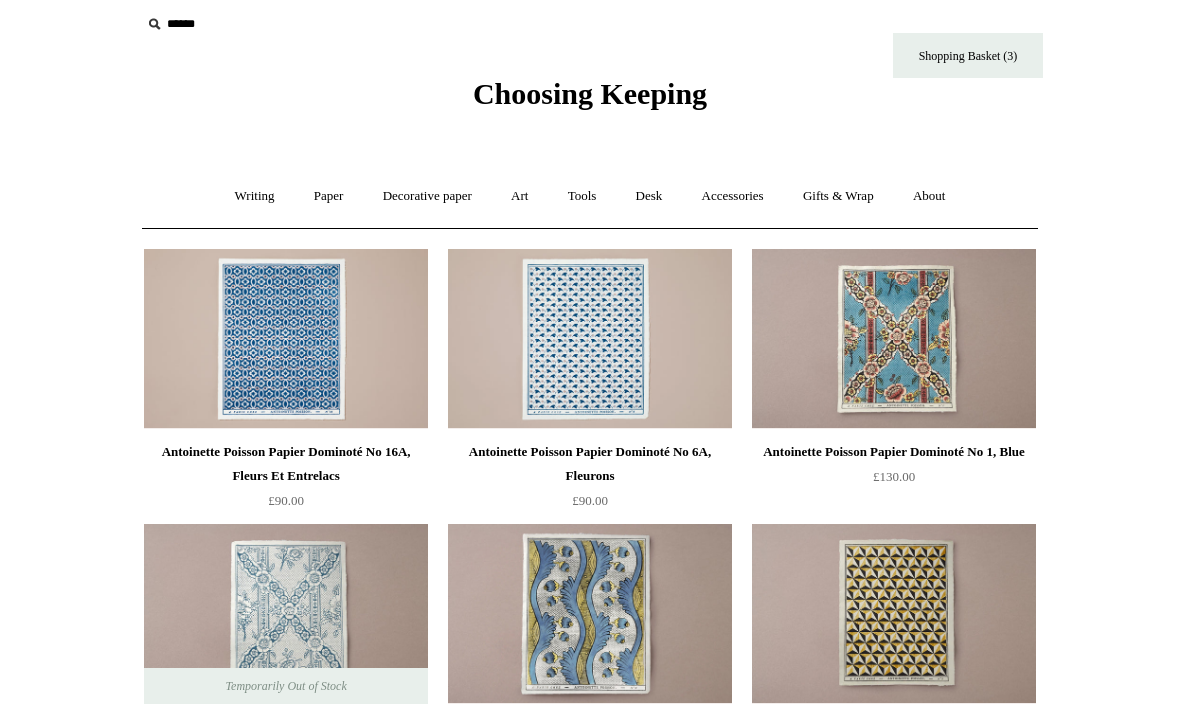 click on "Desk +" at bounding box center [649, 196] 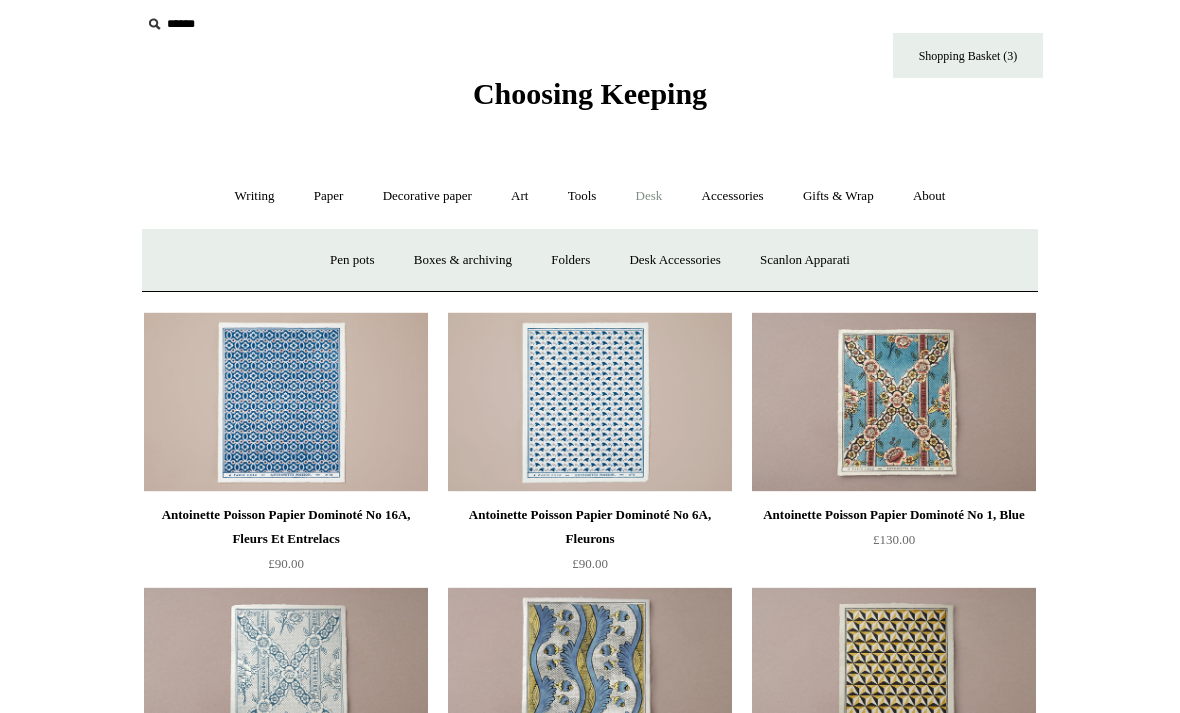 click on "Pen pots" at bounding box center (352, 260) 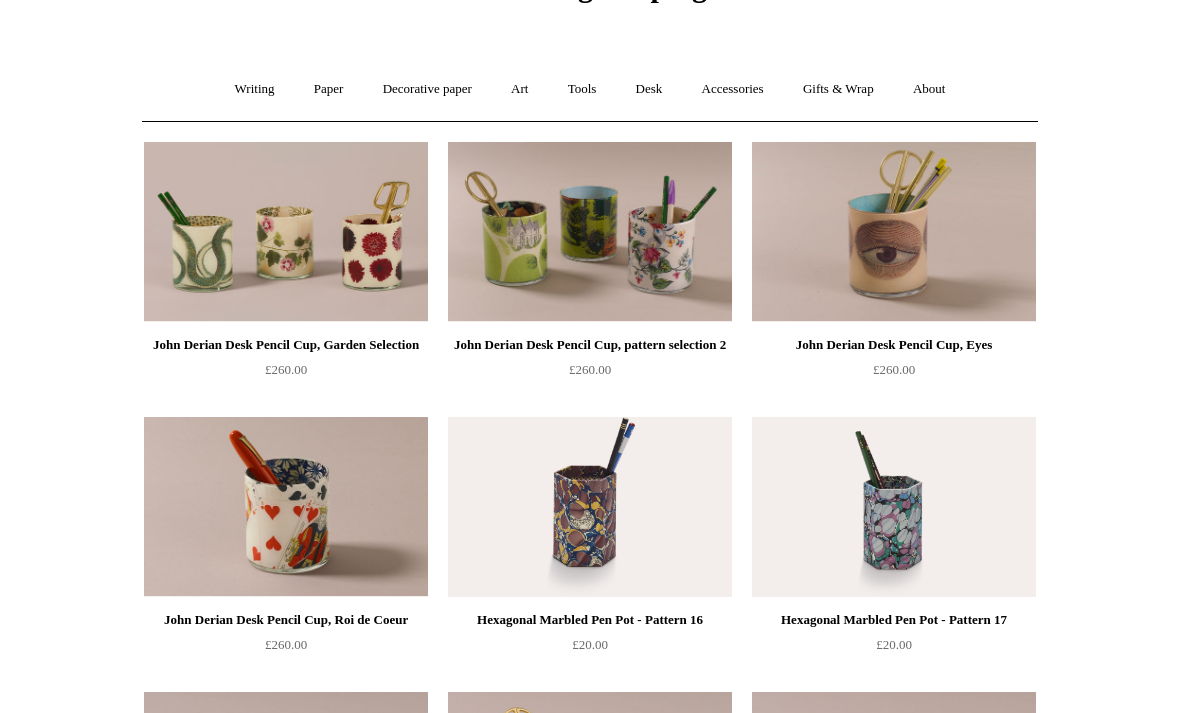 scroll, scrollTop: 0, scrollLeft: 0, axis: both 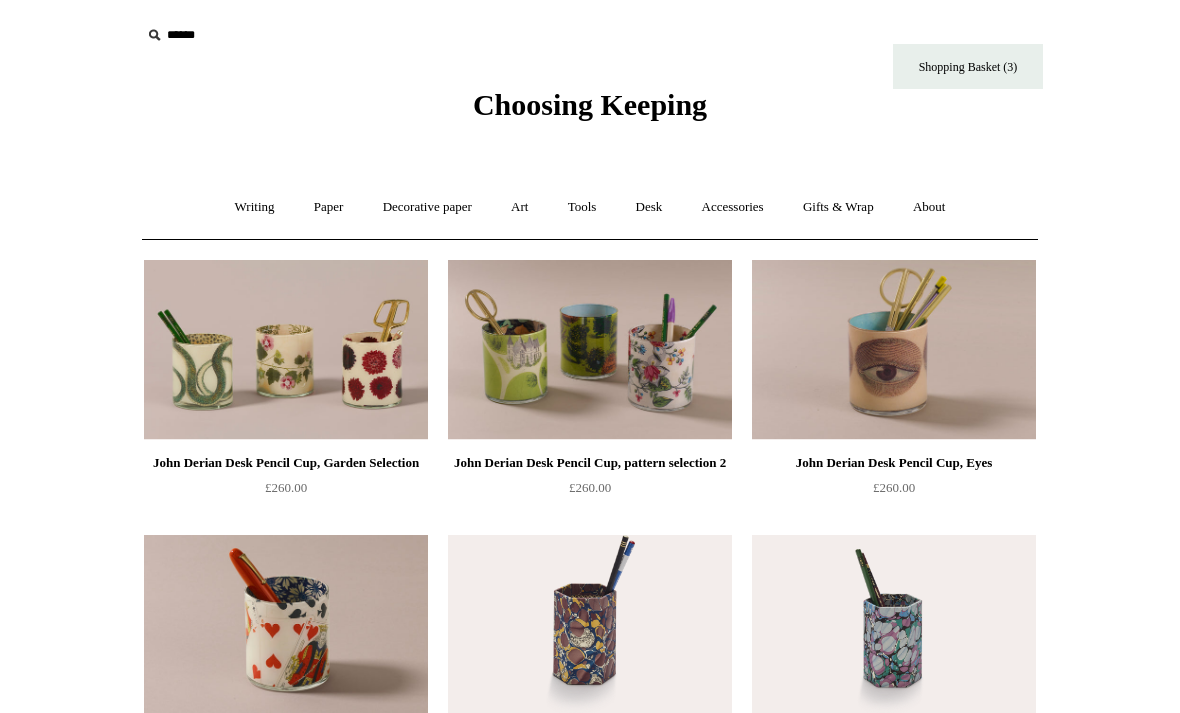 click on "Paper +" at bounding box center [329, 207] 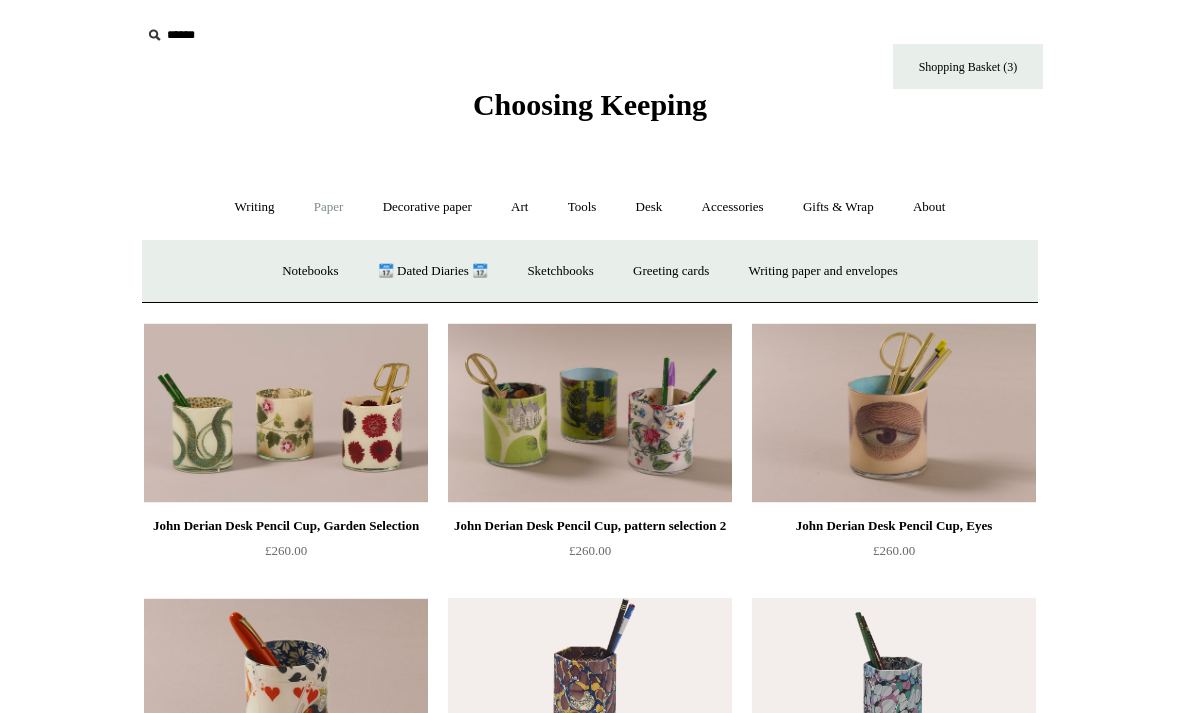 click on "Writing +" at bounding box center (255, 207) 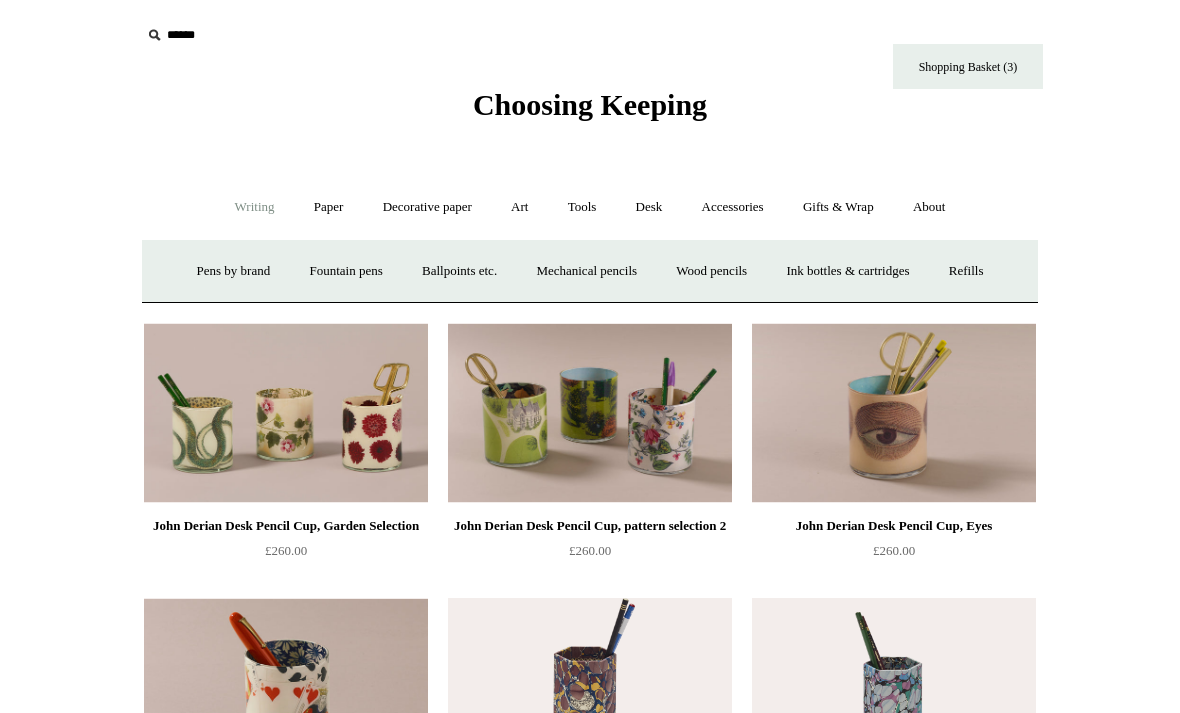 click on "Pens by brand +" at bounding box center [234, 271] 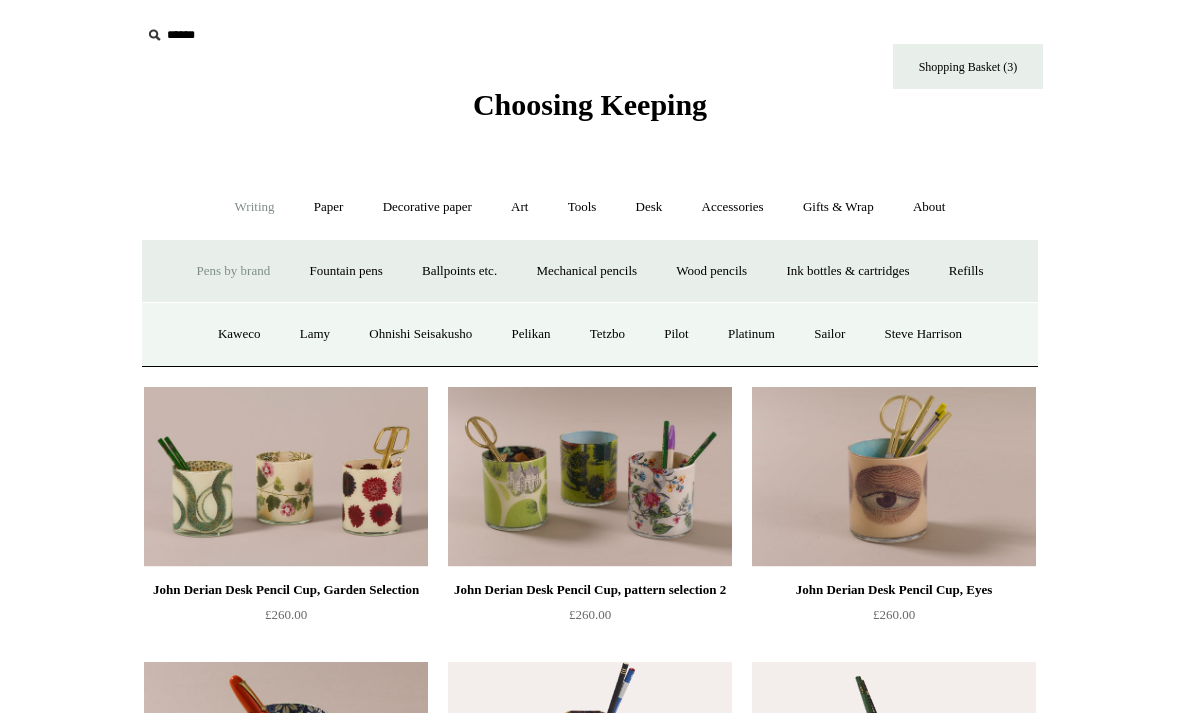 click on "Mechanical pencils +" at bounding box center [586, 271] 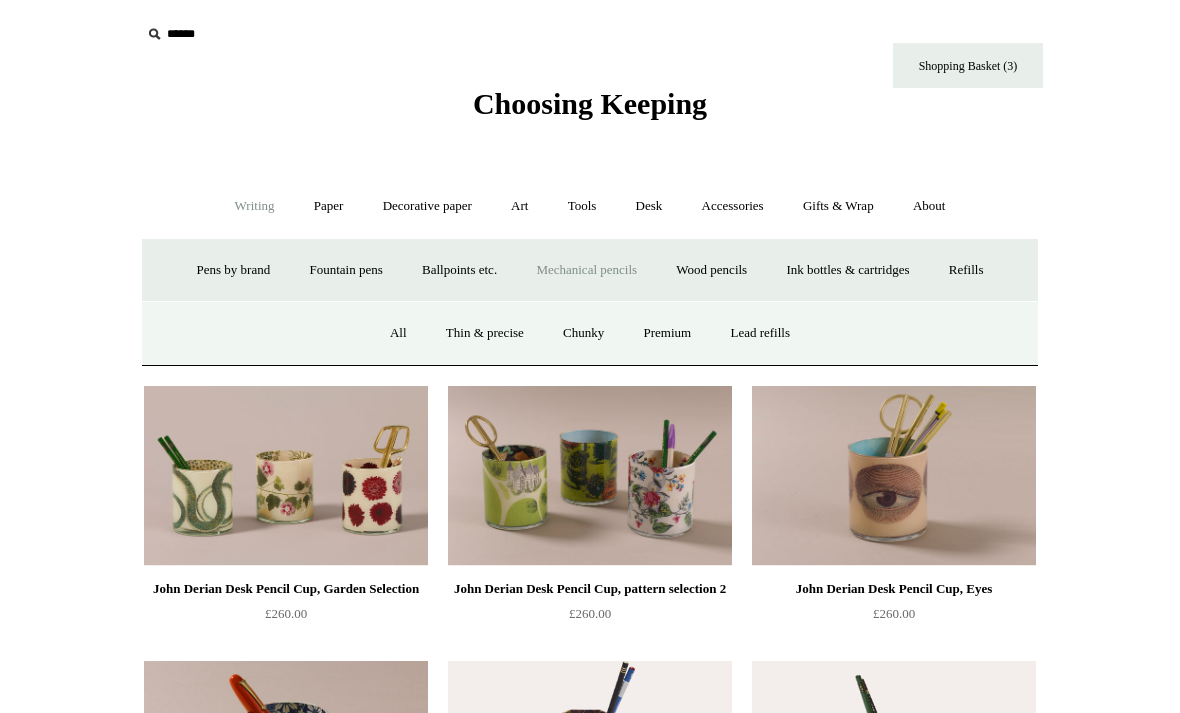 scroll, scrollTop: 2, scrollLeft: 0, axis: vertical 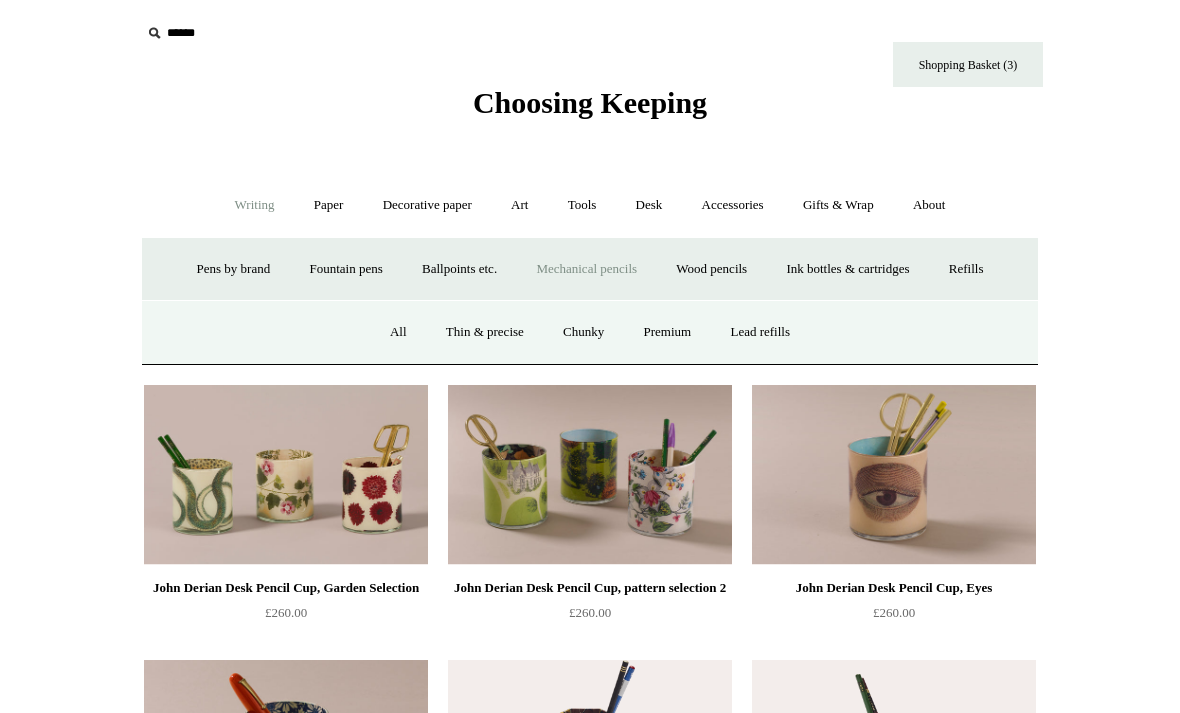 click on "All" at bounding box center (398, 332) 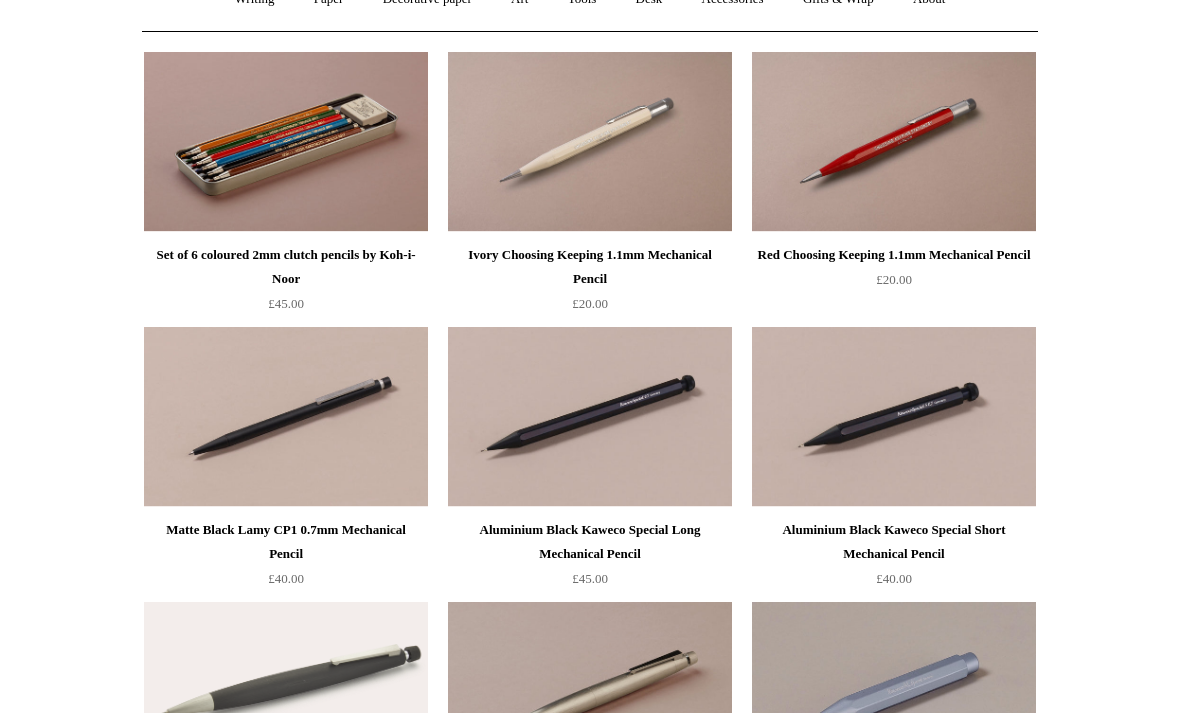scroll, scrollTop: 208, scrollLeft: 0, axis: vertical 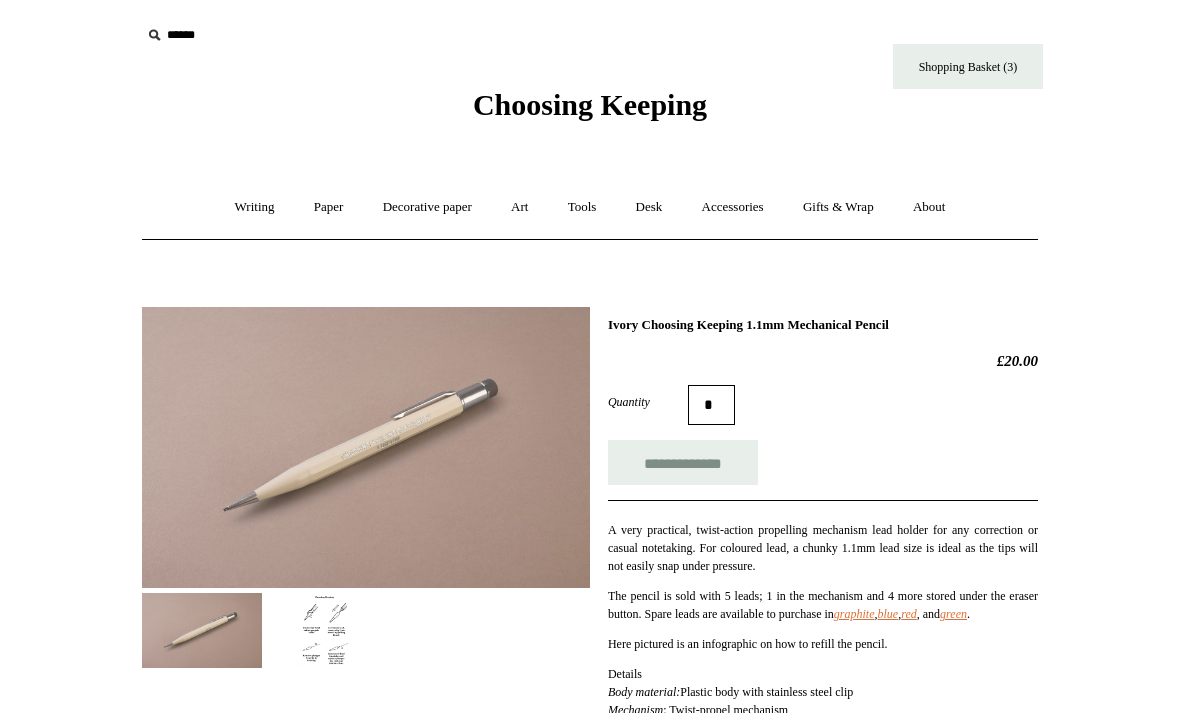 click at bounding box center (327, 630) 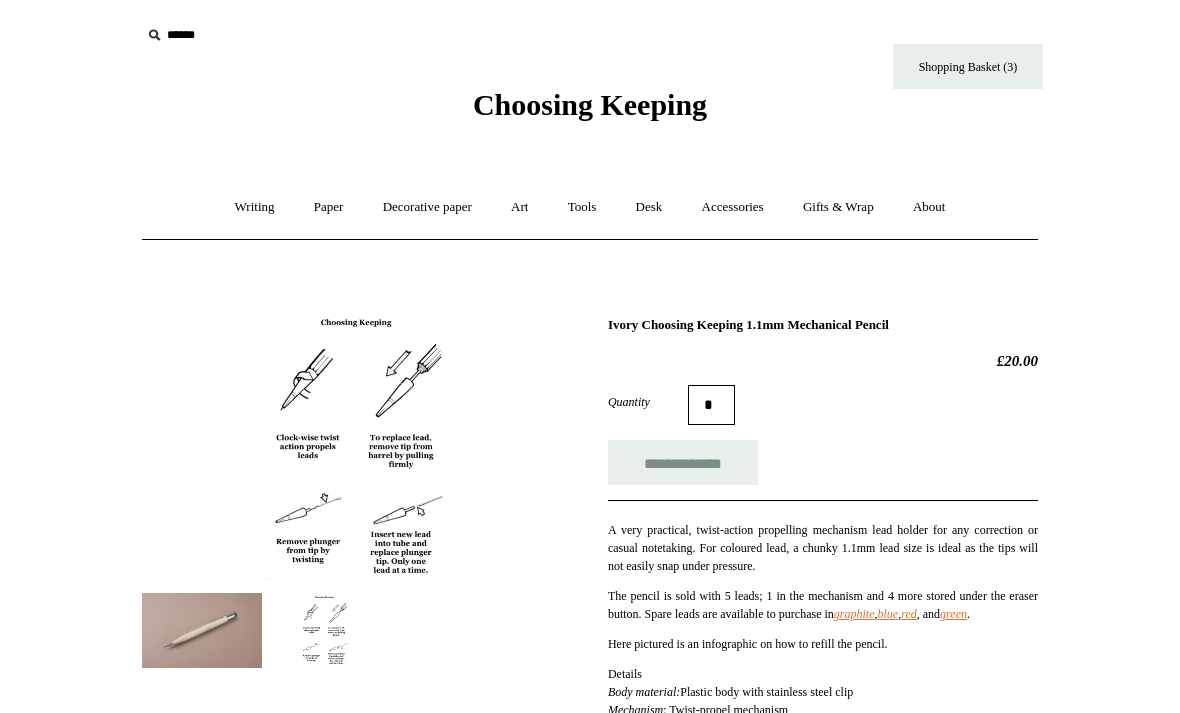 click at bounding box center [202, 630] 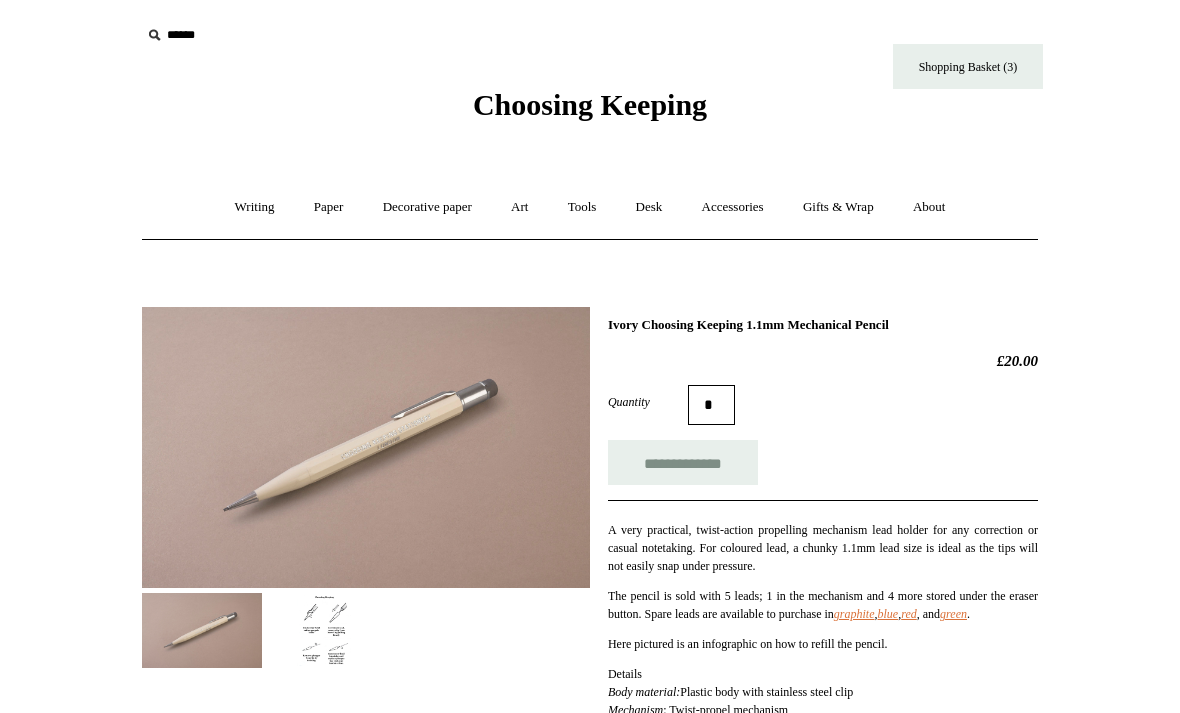 click on "Writing +" at bounding box center [255, 207] 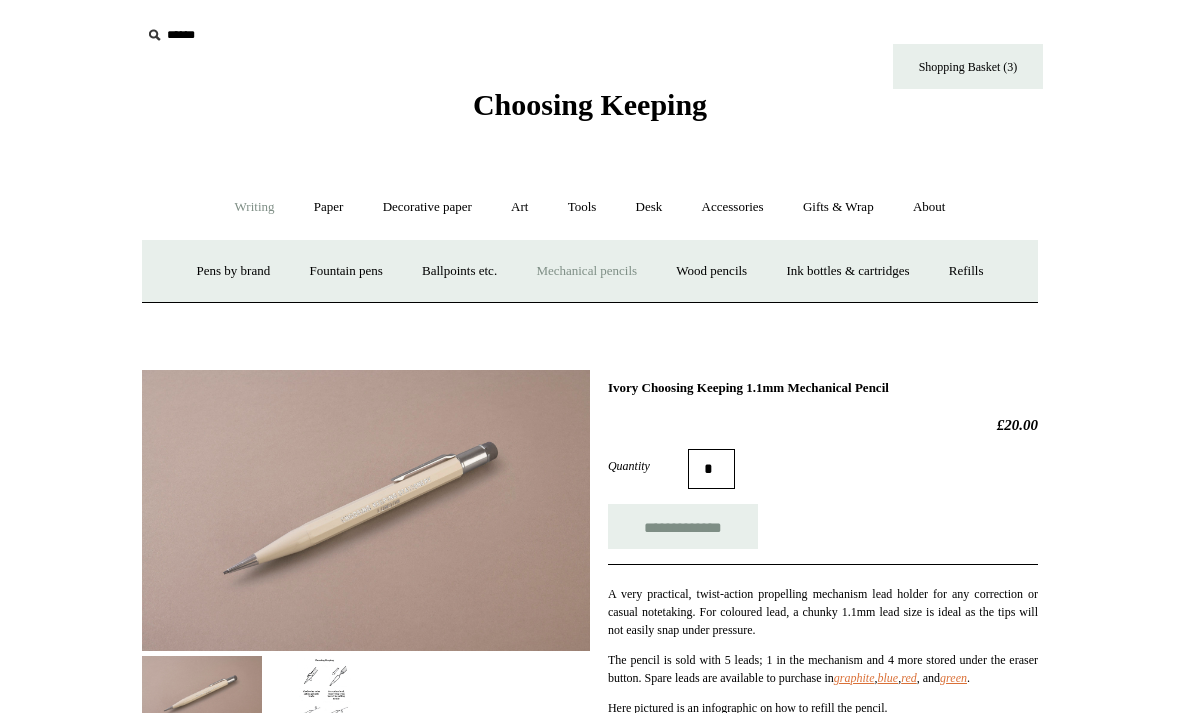 click on "Ballpoints etc. +" at bounding box center (459, 271) 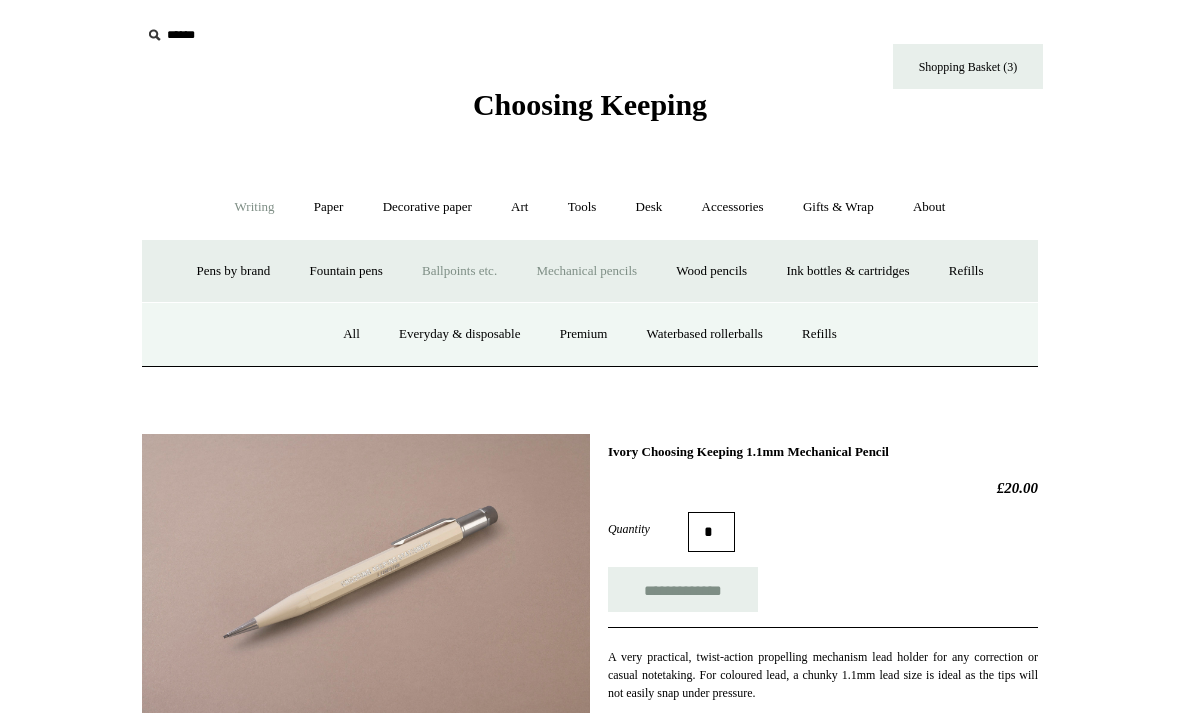 click on "All" at bounding box center (351, 334) 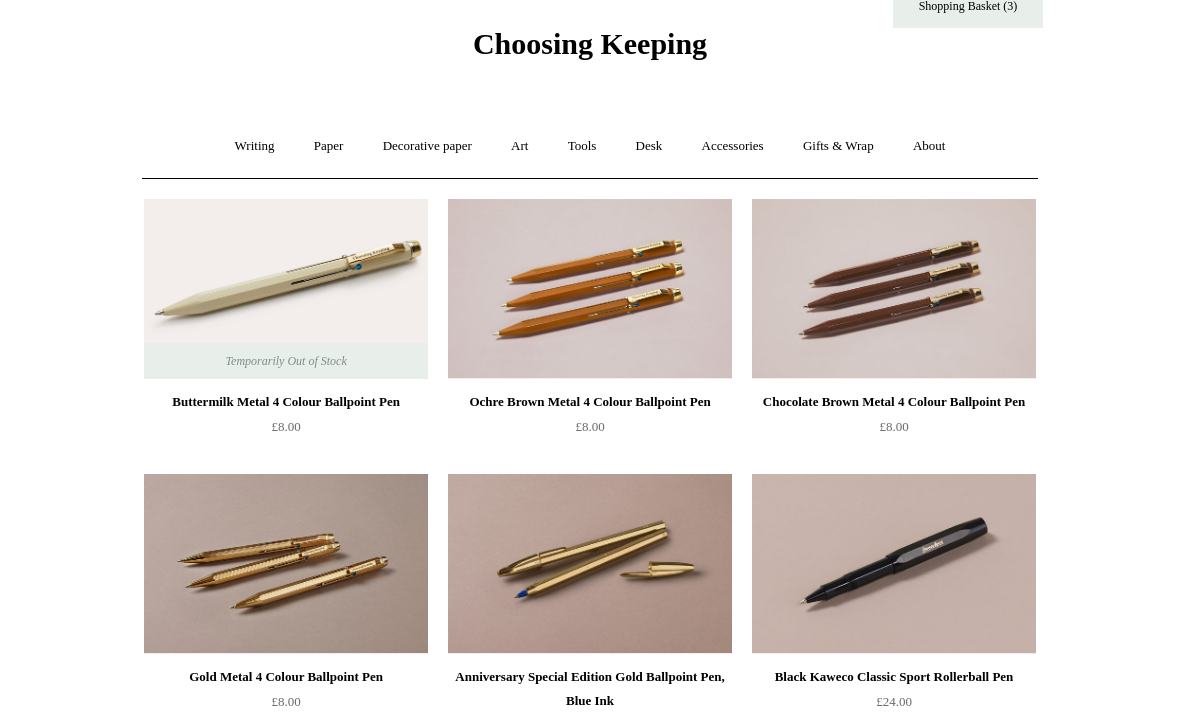 scroll, scrollTop: 0, scrollLeft: 0, axis: both 